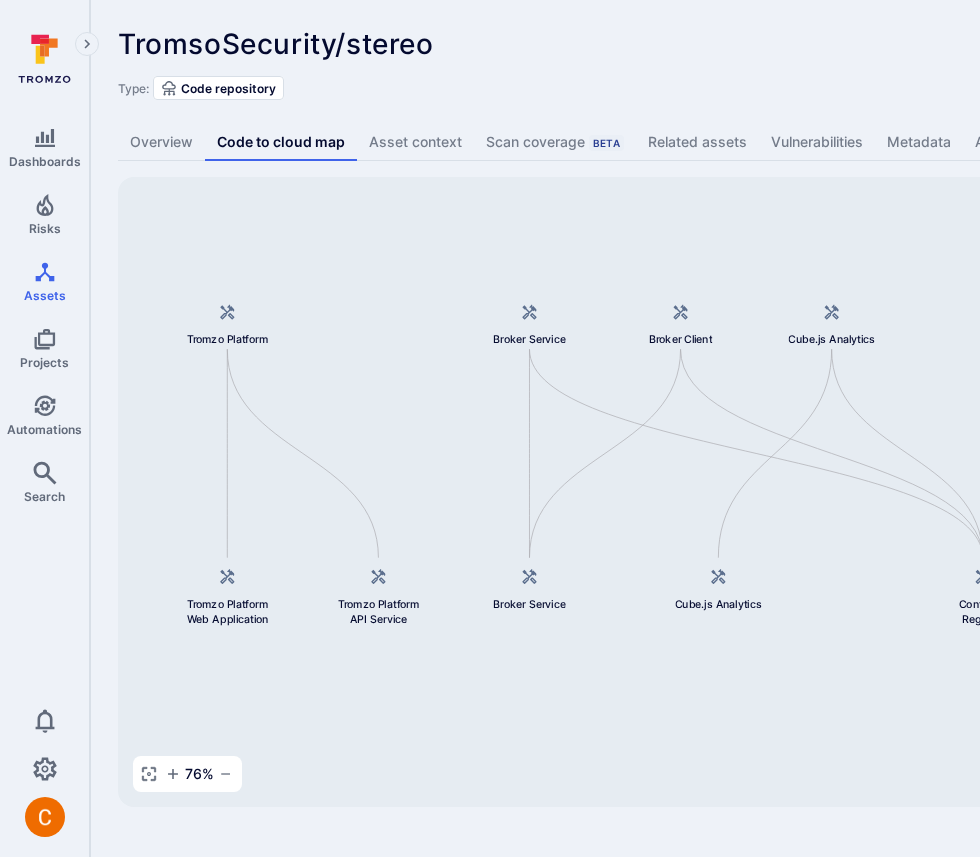 scroll, scrollTop: 0, scrollLeft: 0, axis: both 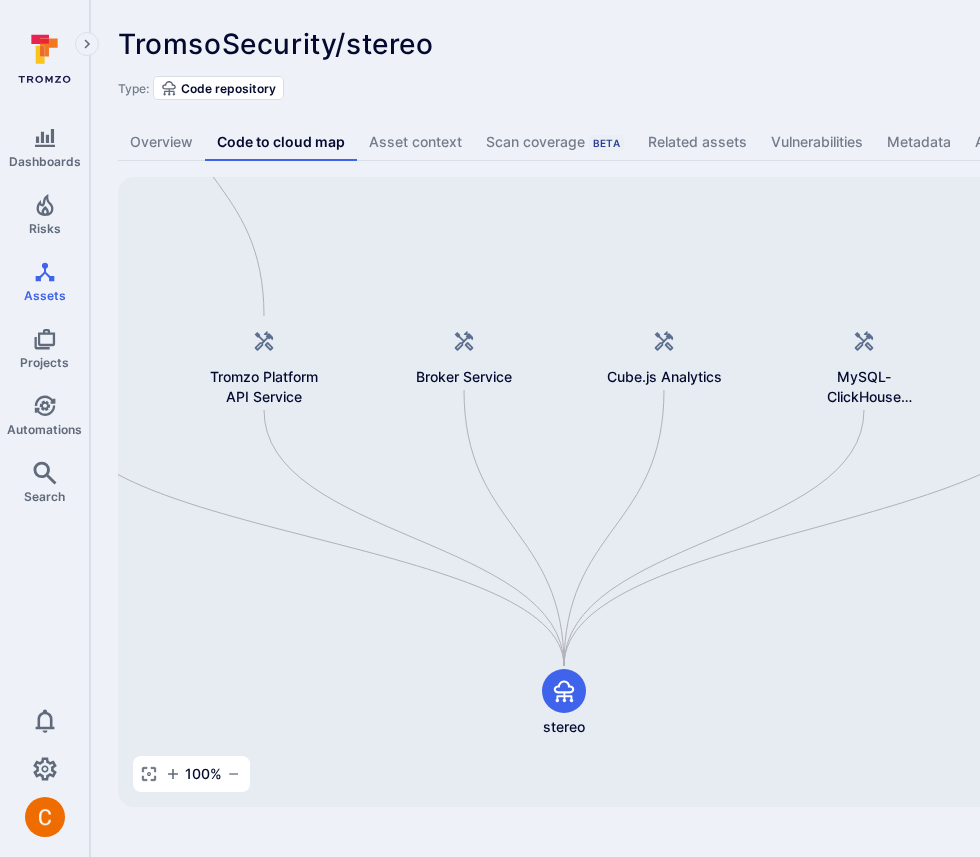 drag, startPoint x: 772, startPoint y: 237, endPoint x: 584, endPoint y: 445, distance: 280.3712 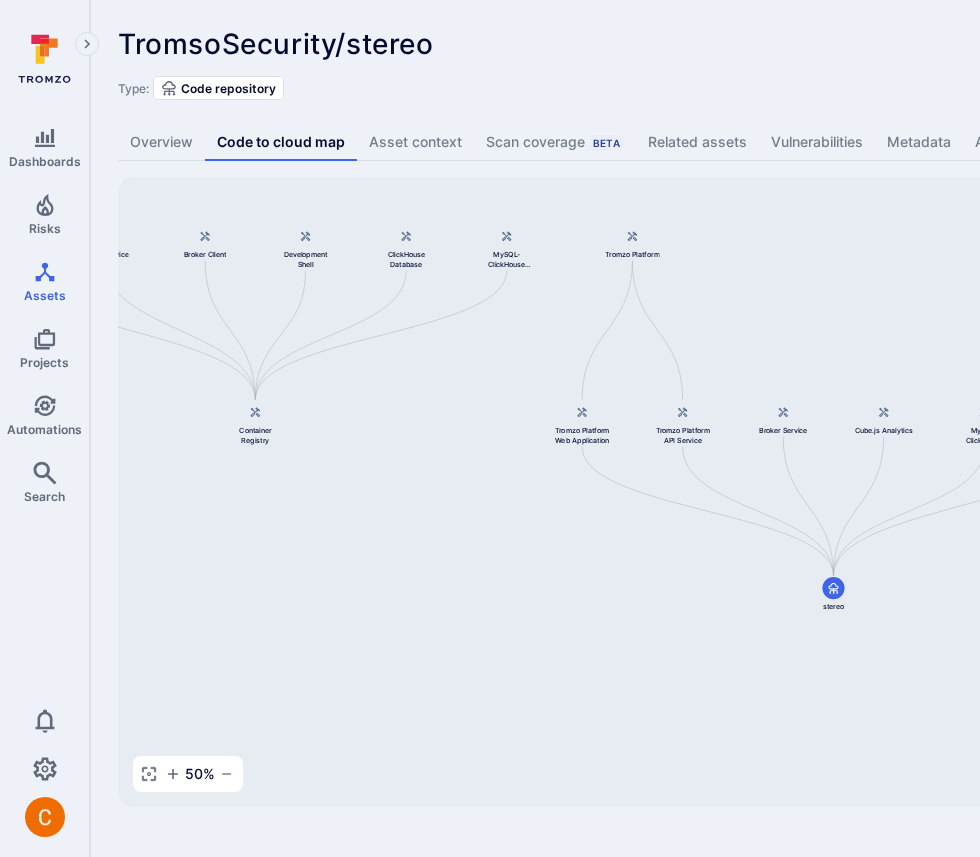 drag, startPoint x: 517, startPoint y: 259, endPoint x: 768, endPoint y: 279, distance: 251.79555 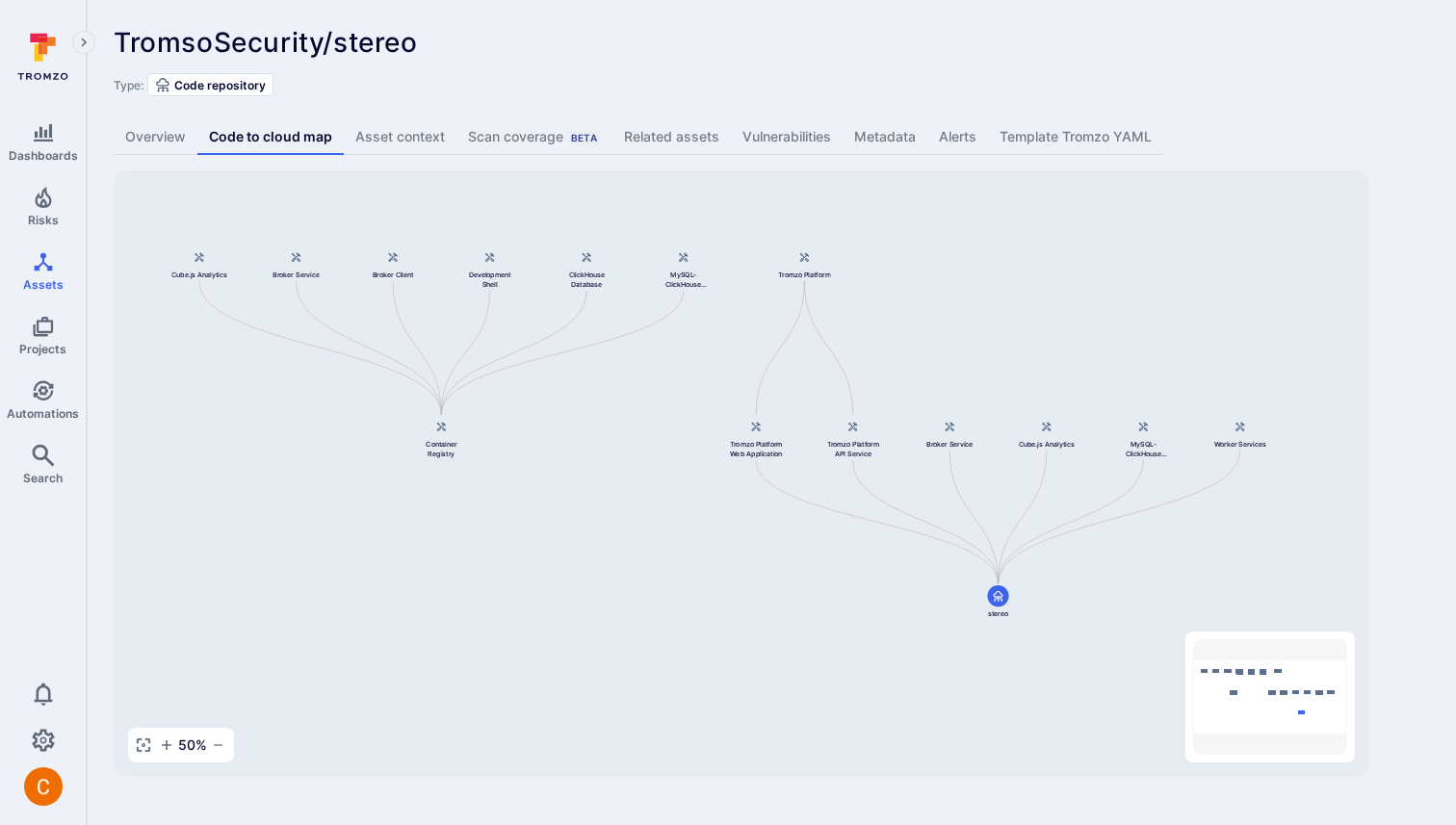 drag, startPoint x: 450, startPoint y: 503, endPoint x: 655, endPoint y: 531, distance: 206.9034 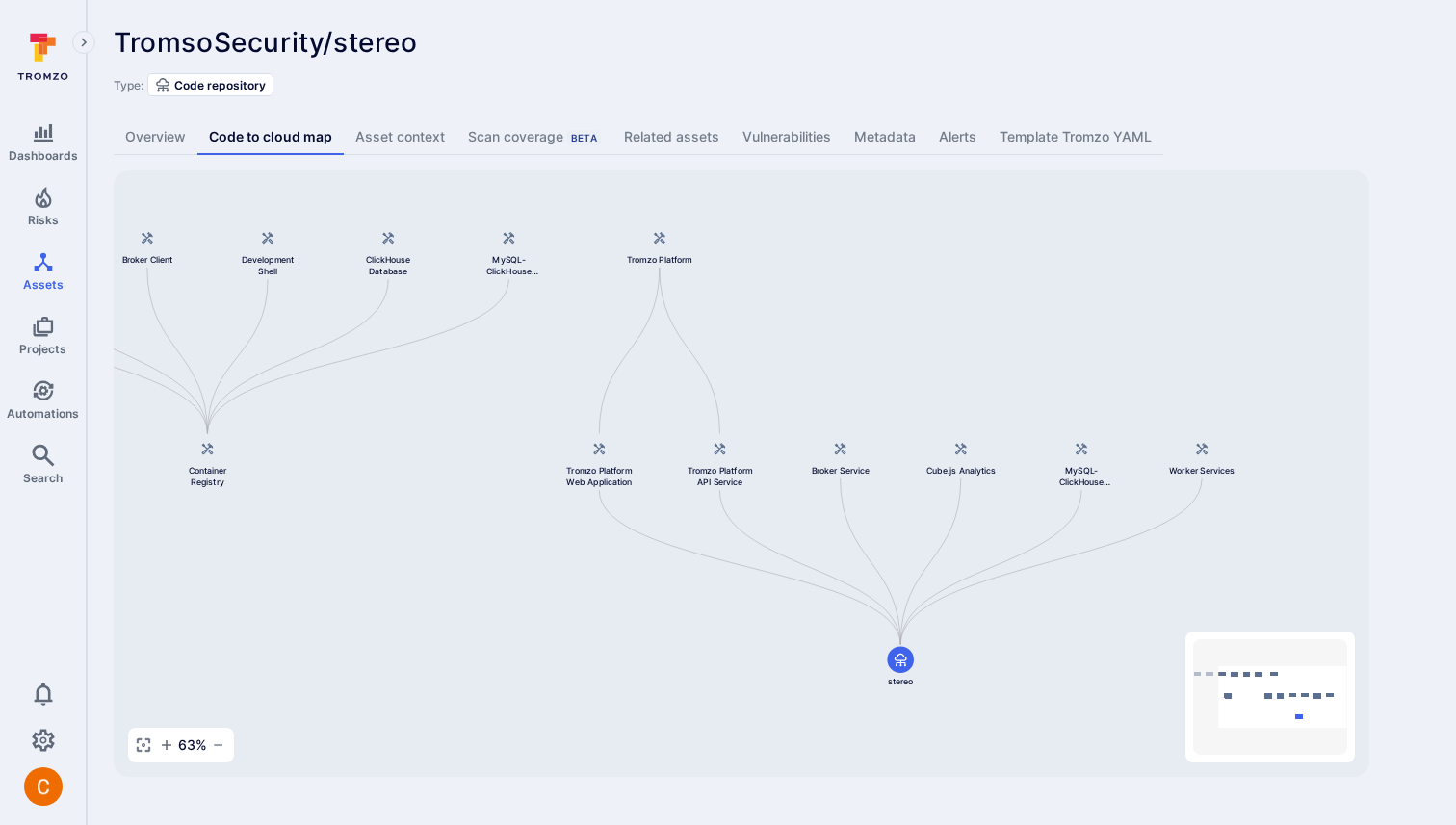drag, startPoint x: 573, startPoint y: 438, endPoint x: 362, endPoint y: 457, distance: 211.85372 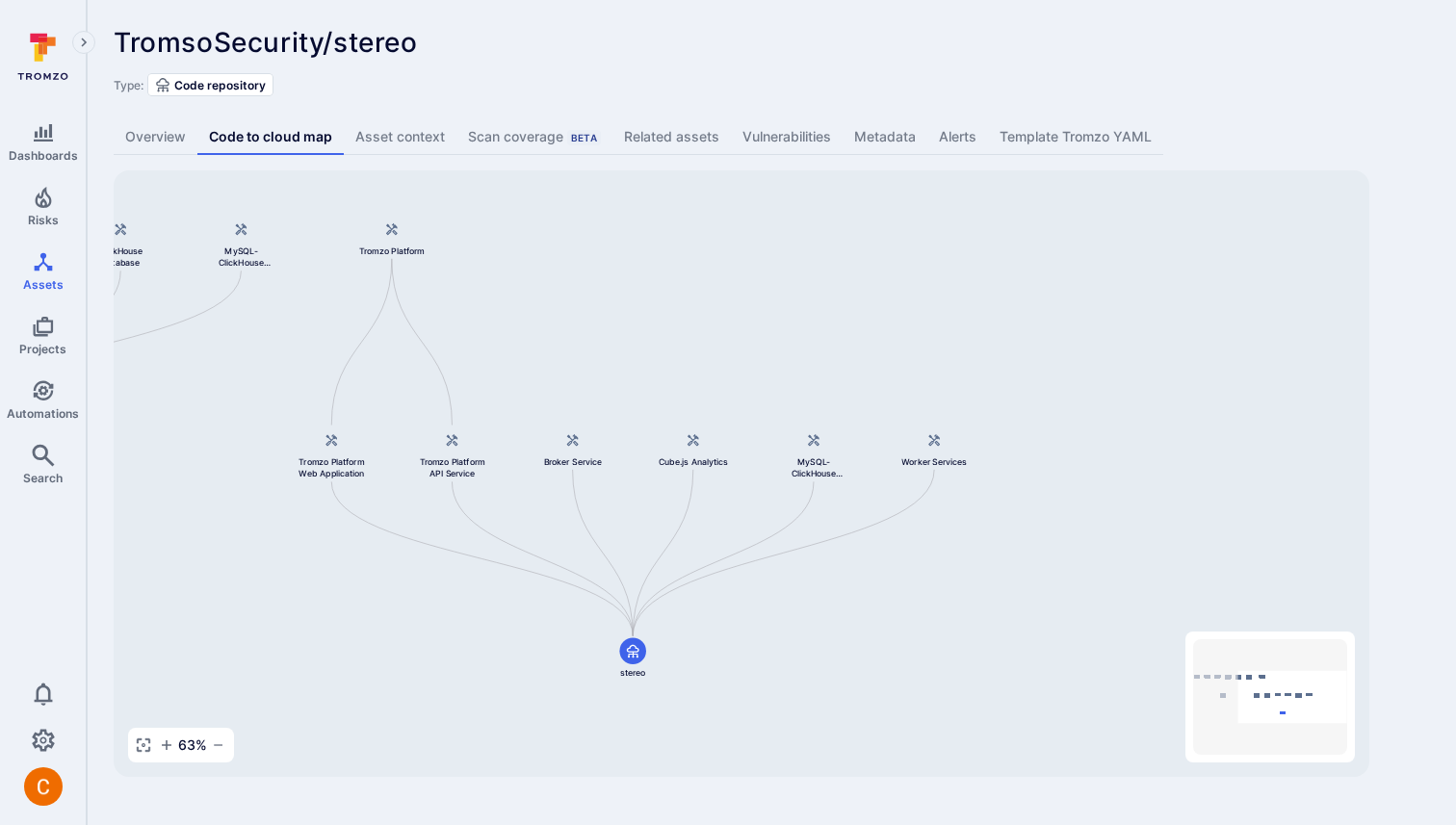 drag, startPoint x: 782, startPoint y: 662, endPoint x: 514, endPoint y: 654, distance: 268.11938 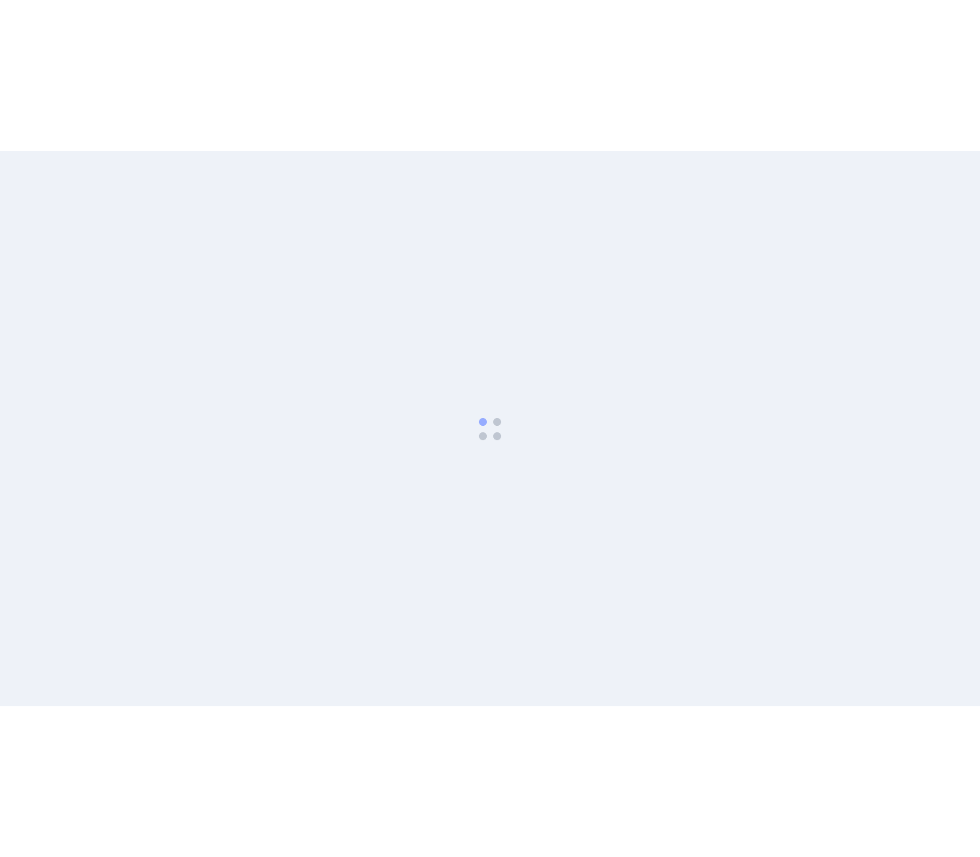 scroll, scrollTop: 0, scrollLeft: 0, axis: both 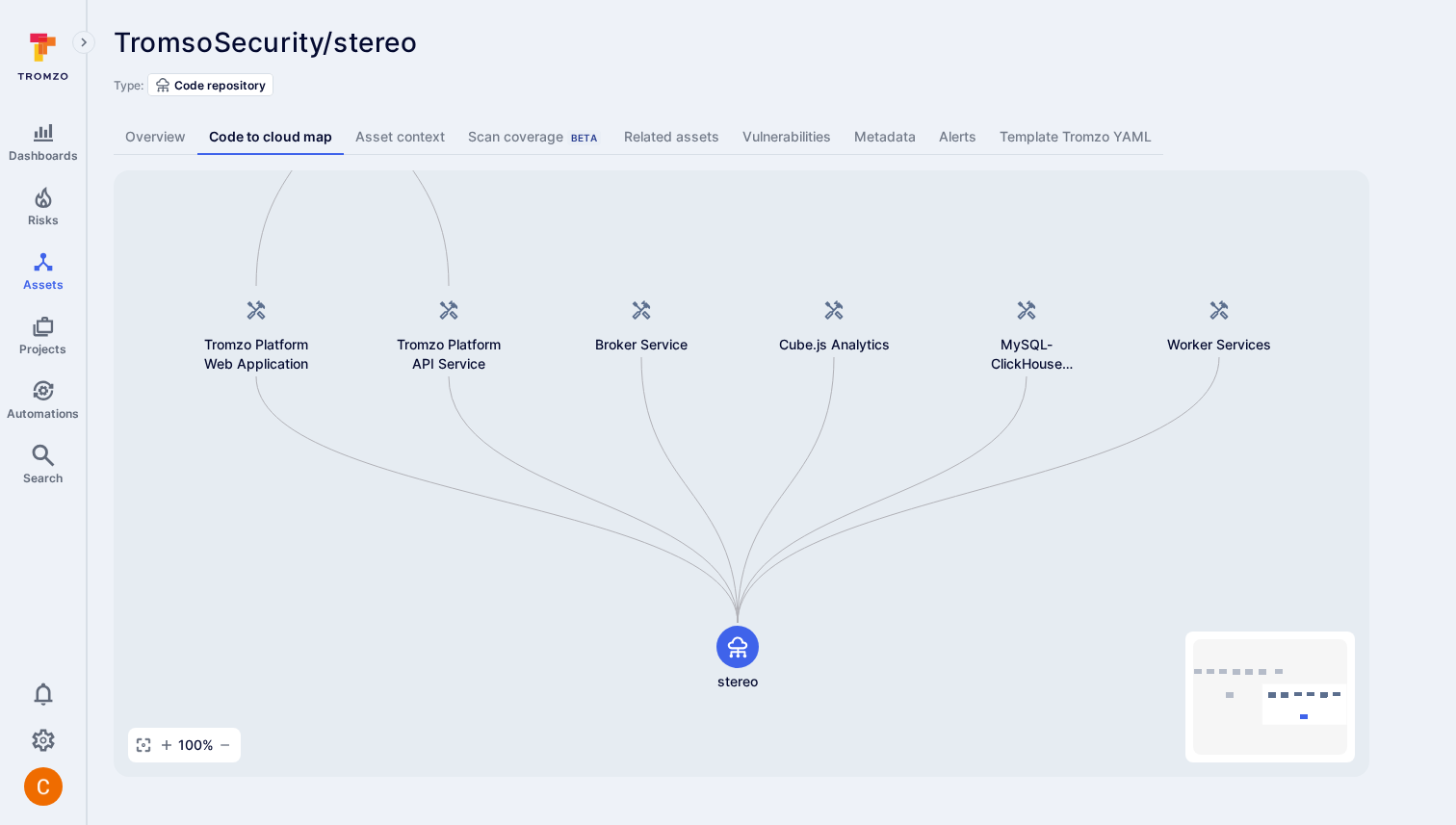 drag, startPoint x: 689, startPoint y: 236, endPoint x: 678, endPoint y: 493, distance: 257.2353 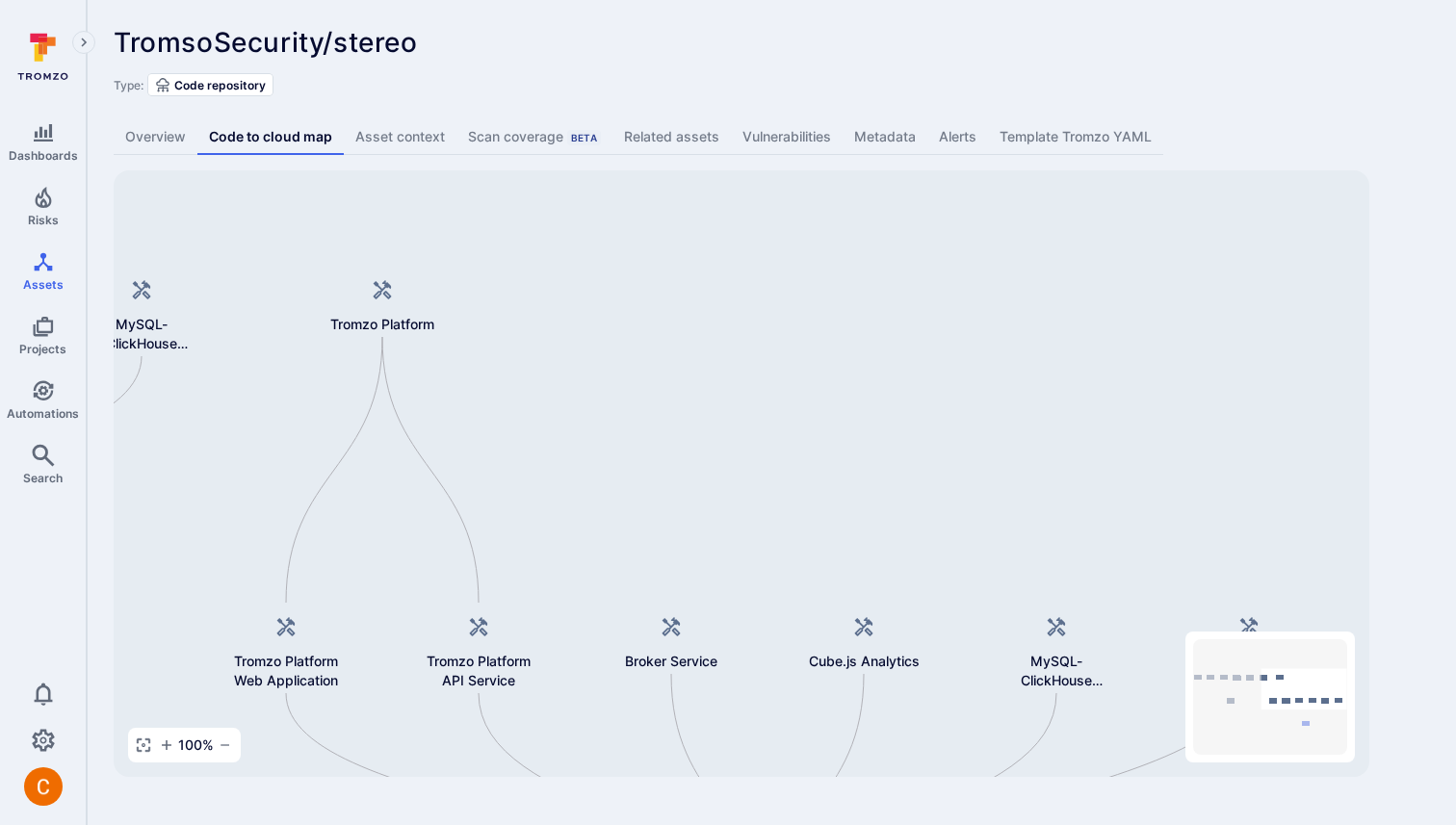 drag, startPoint x: 643, startPoint y: 252, endPoint x: 680, endPoint y: 500, distance: 250.74489 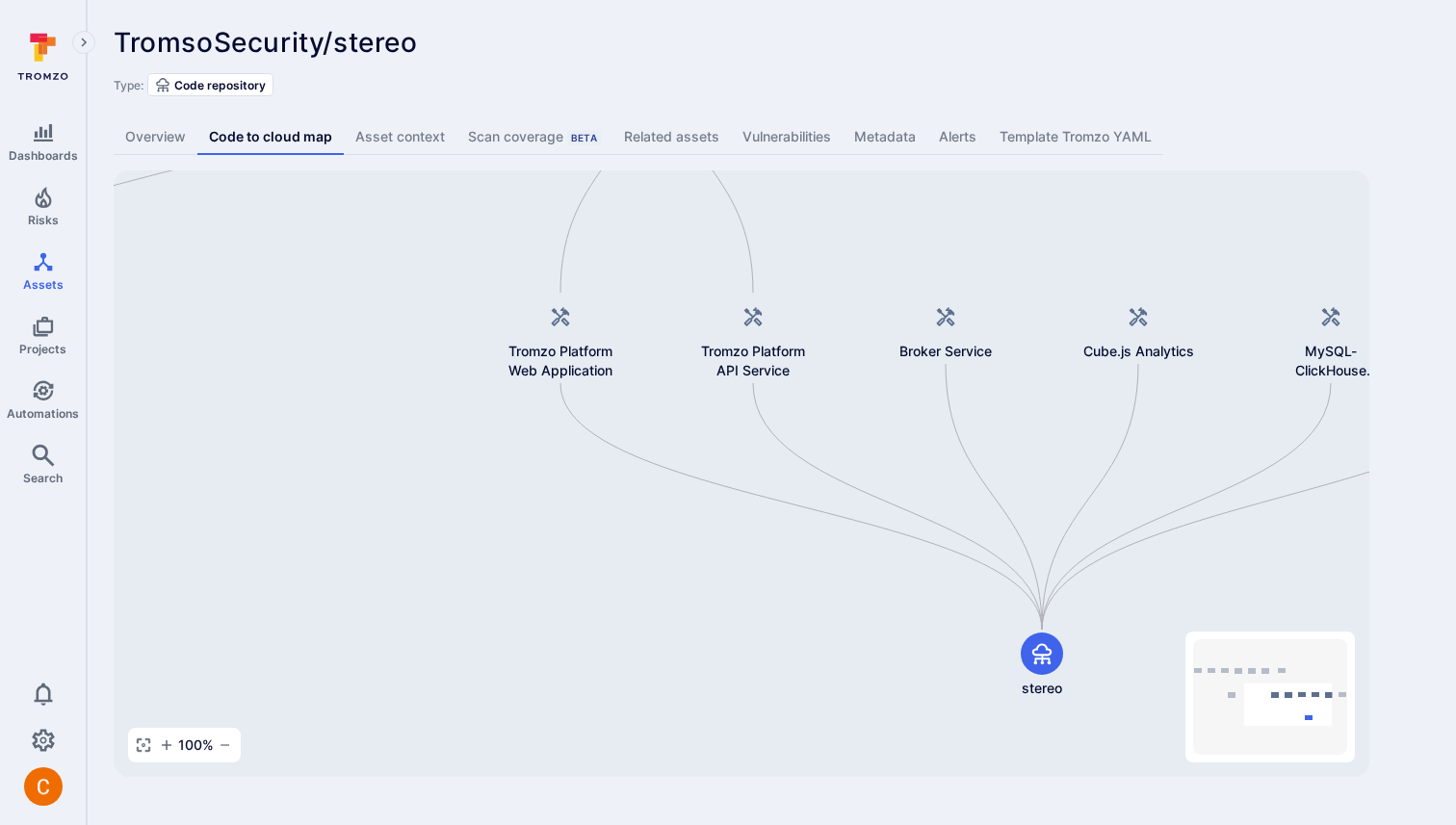drag, startPoint x: 620, startPoint y: 400, endPoint x: 895, endPoint y: 90, distance: 414.39715 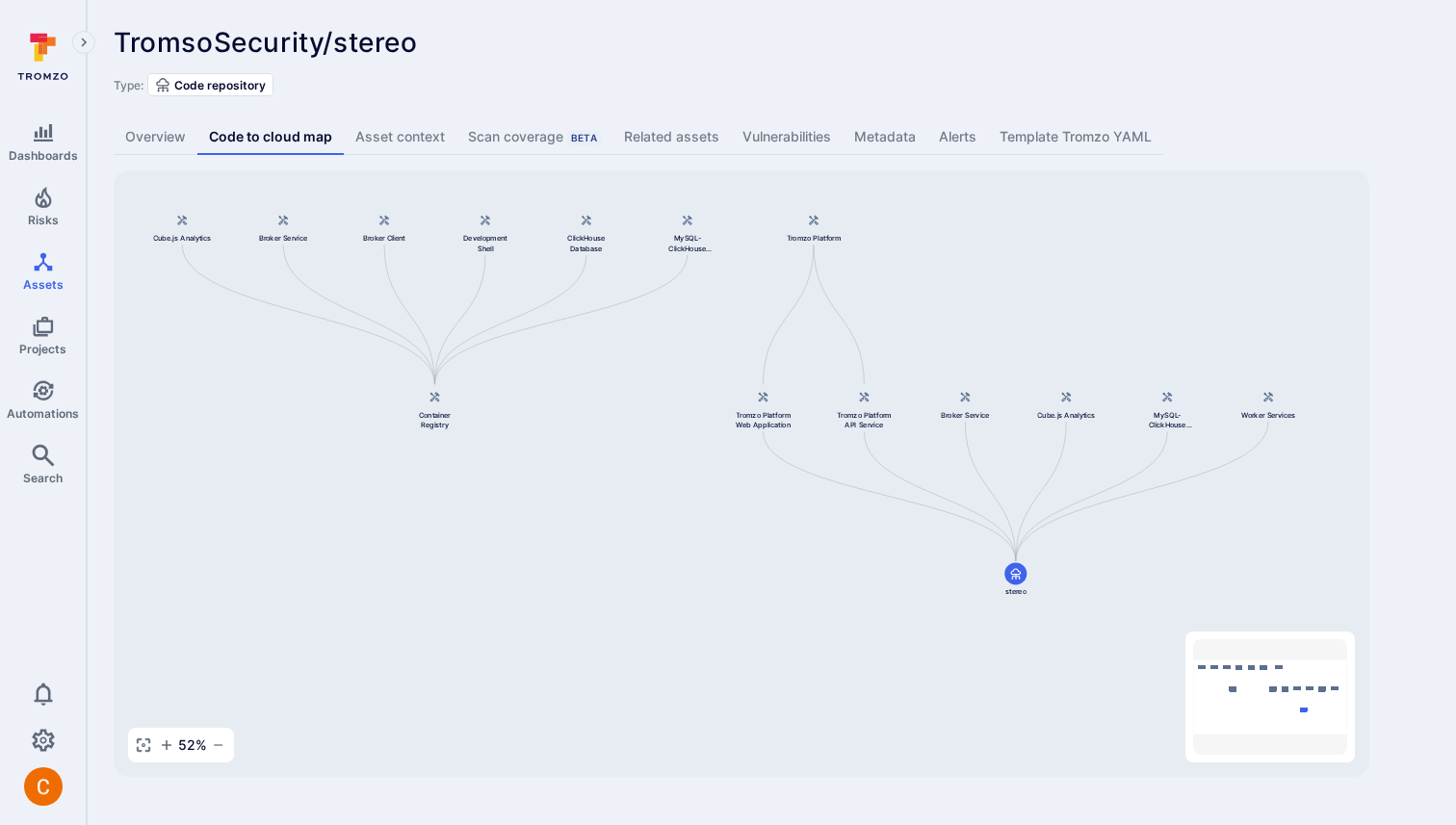 drag, startPoint x: 507, startPoint y: 379, endPoint x: 608, endPoint y: 401, distance: 103.36827 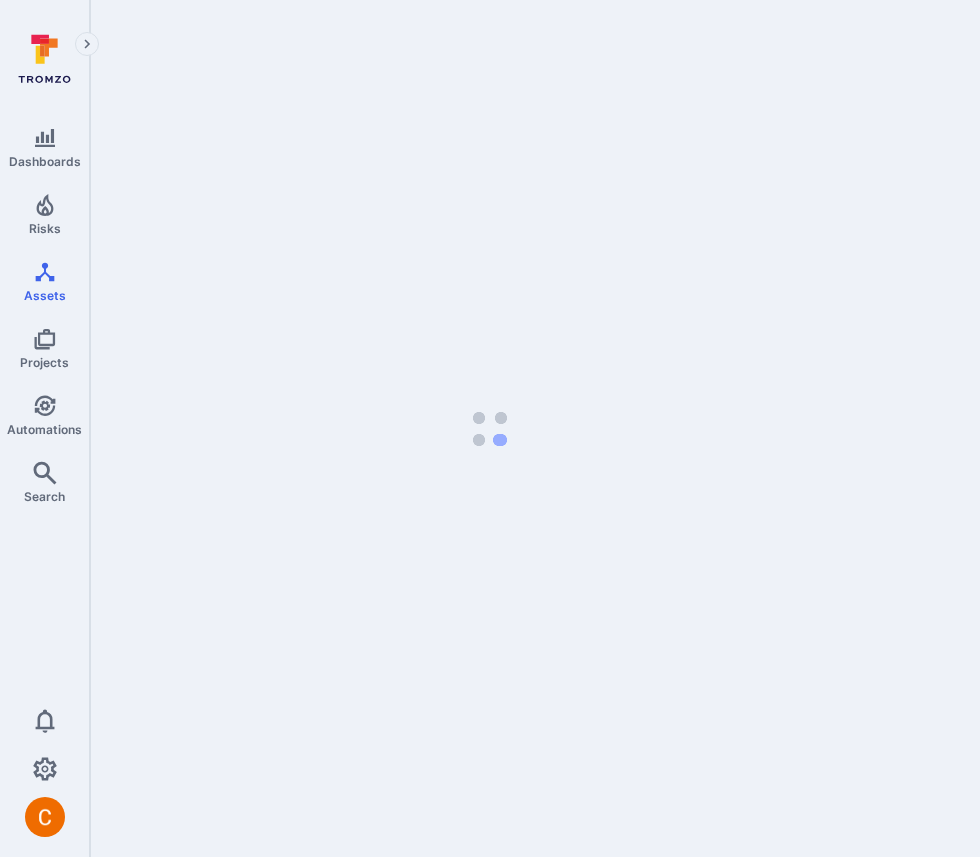 scroll, scrollTop: 0, scrollLeft: 0, axis: both 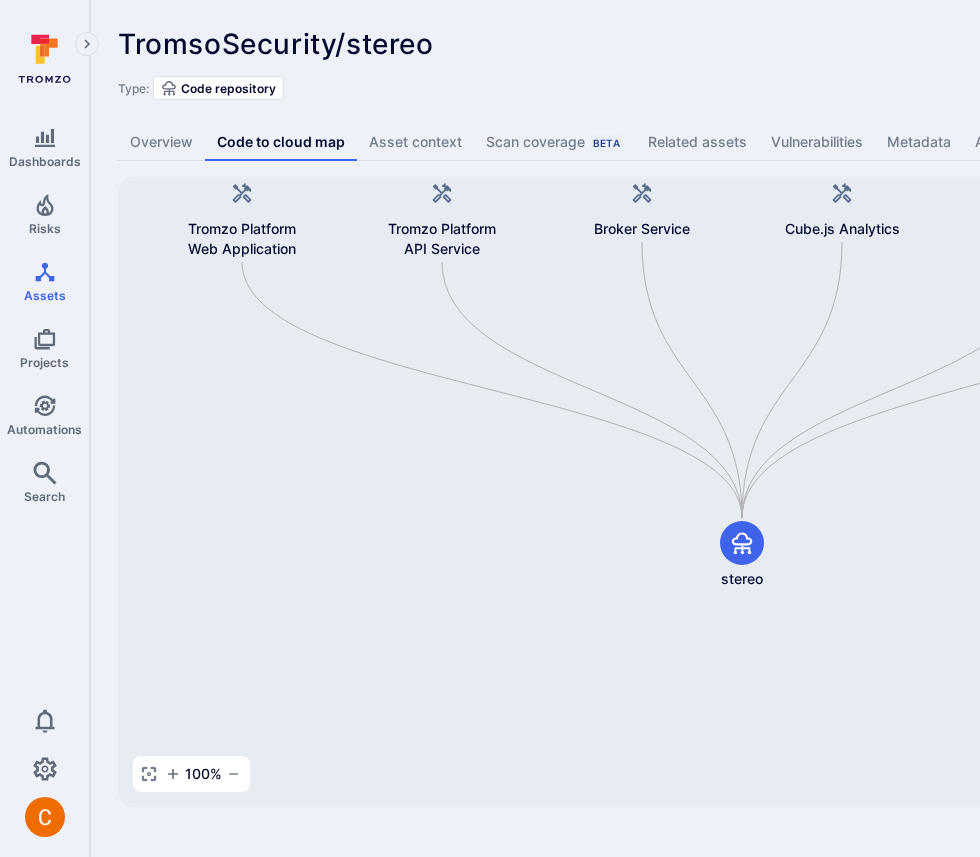 drag, startPoint x: 541, startPoint y: 592, endPoint x: 497, endPoint y: 663, distance: 83.528435 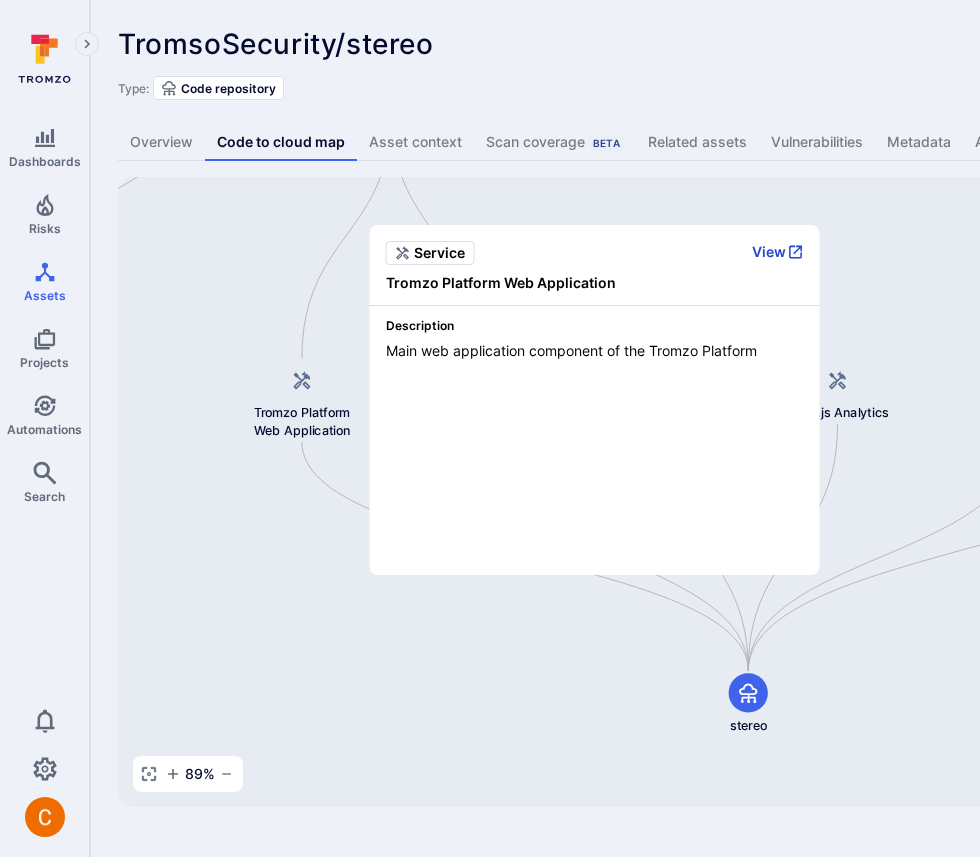 click on "View" at bounding box center (778, 252) 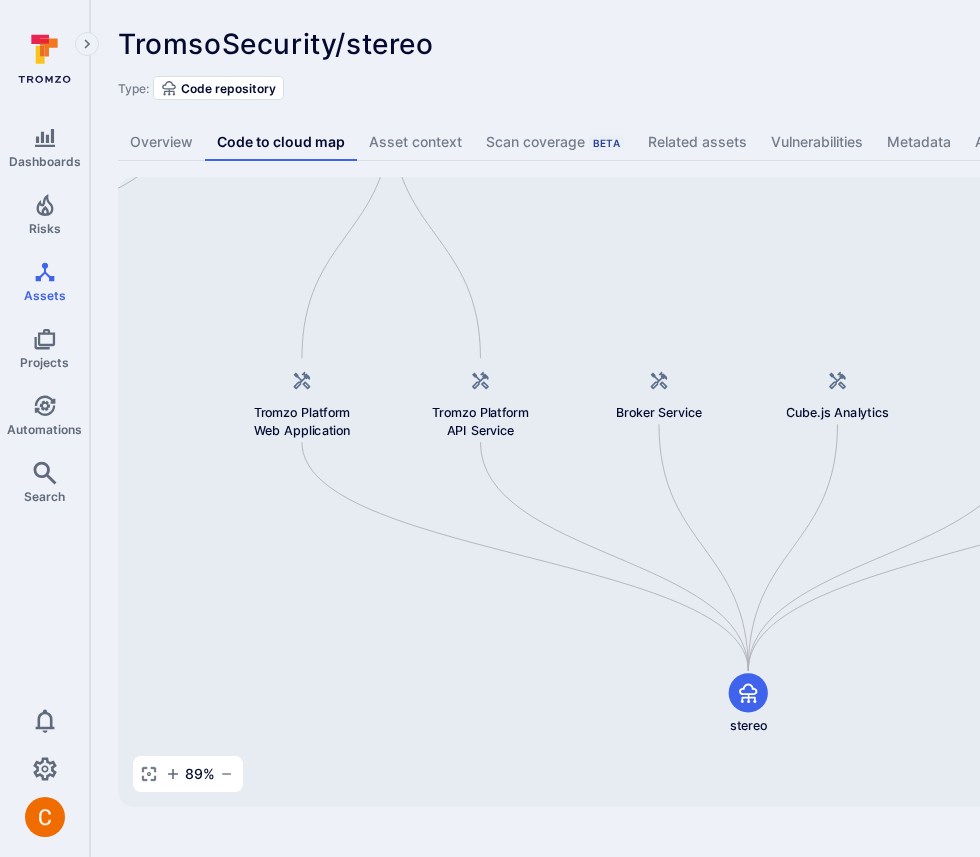 click on "TromsoSecurity/stereo ...   Show  more" at bounding box center (622, 44) 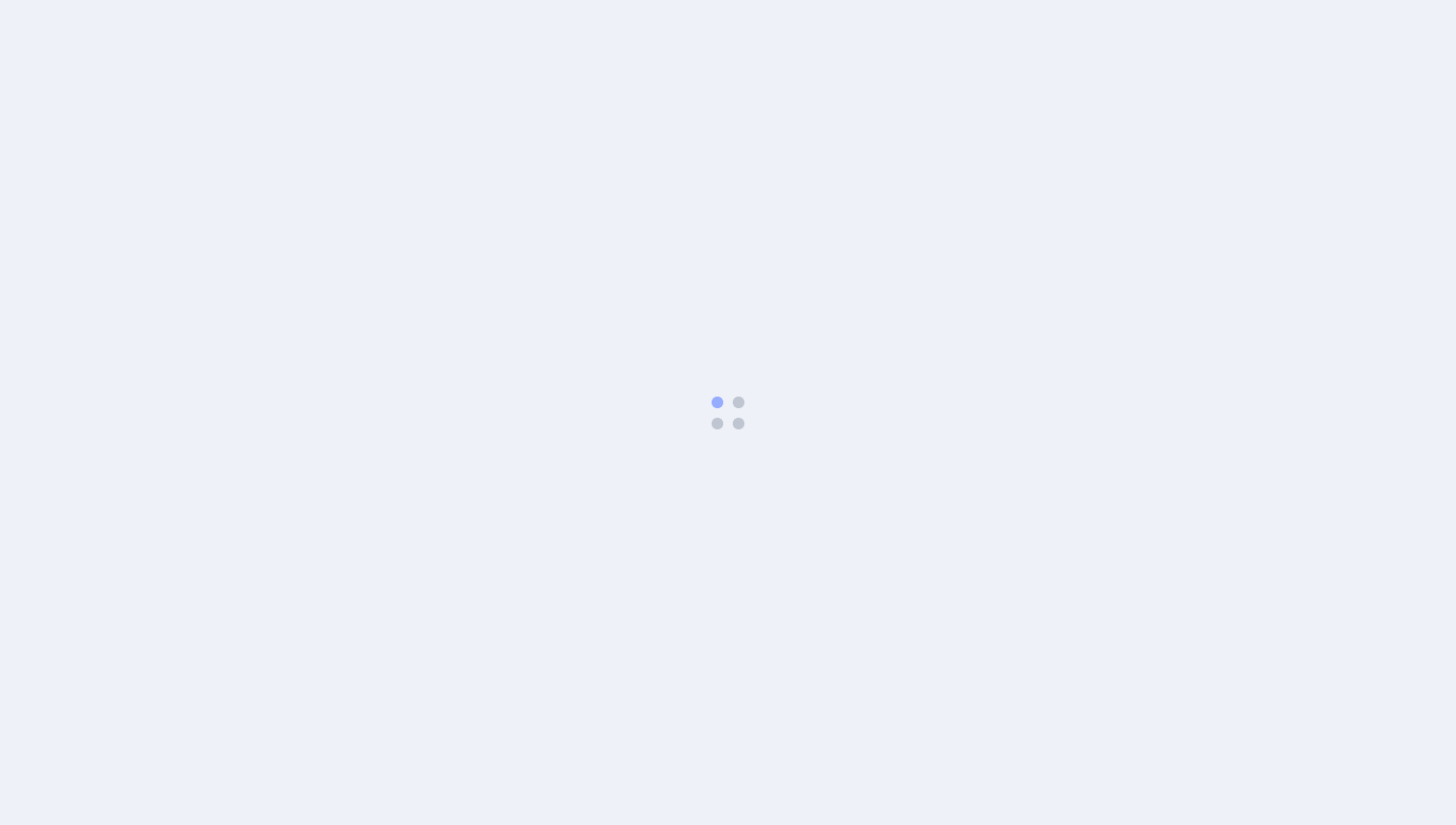 scroll, scrollTop: 0, scrollLeft: 0, axis: both 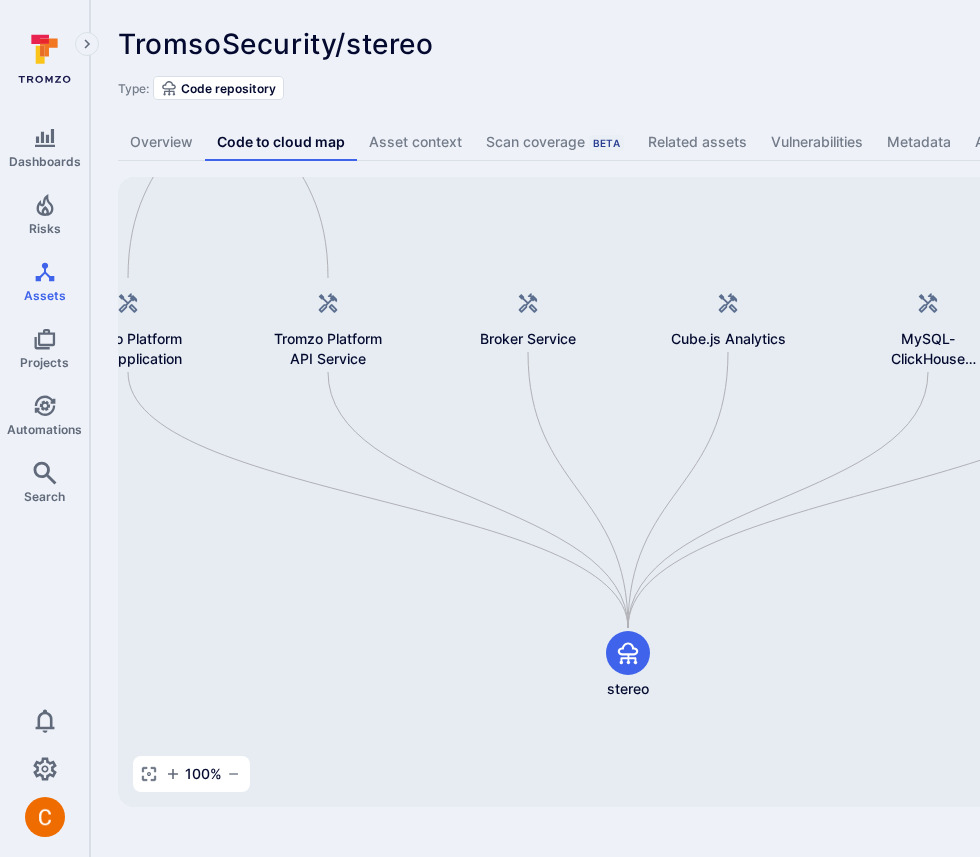drag, startPoint x: 465, startPoint y: 264, endPoint x: 321, endPoint y: 438, distance: 225.85837 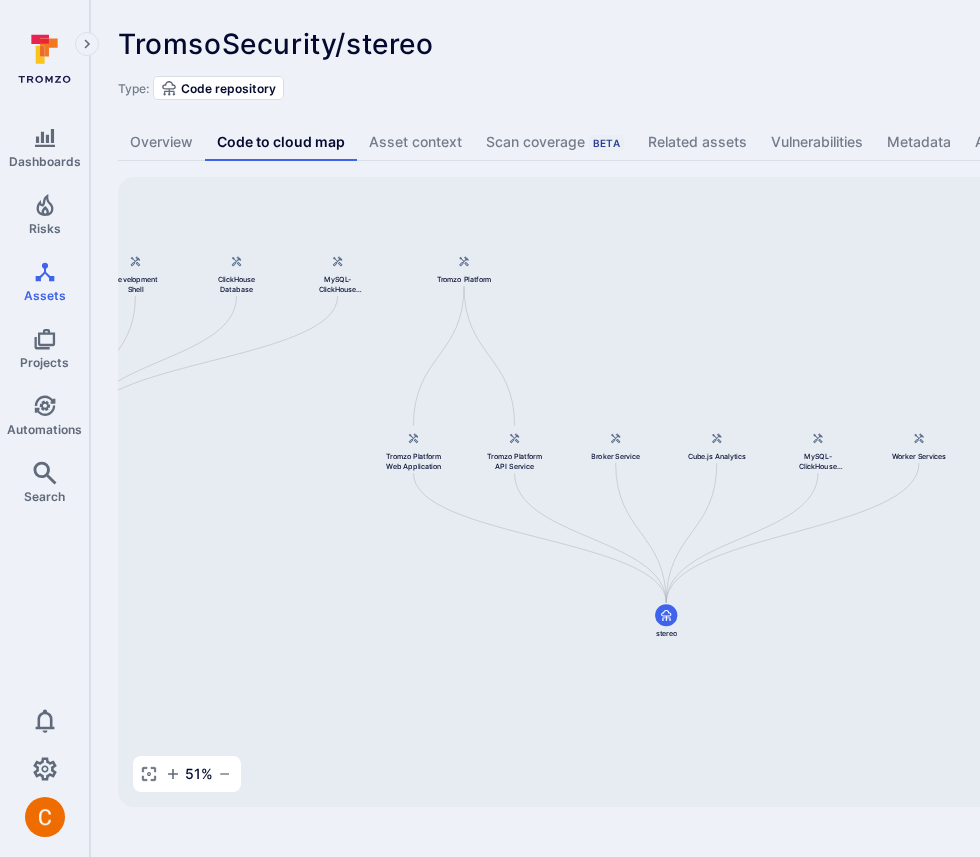 drag, startPoint x: 199, startPoint y: 375, endPoint x: 401, endPoint y: 390, distance: 202.55617 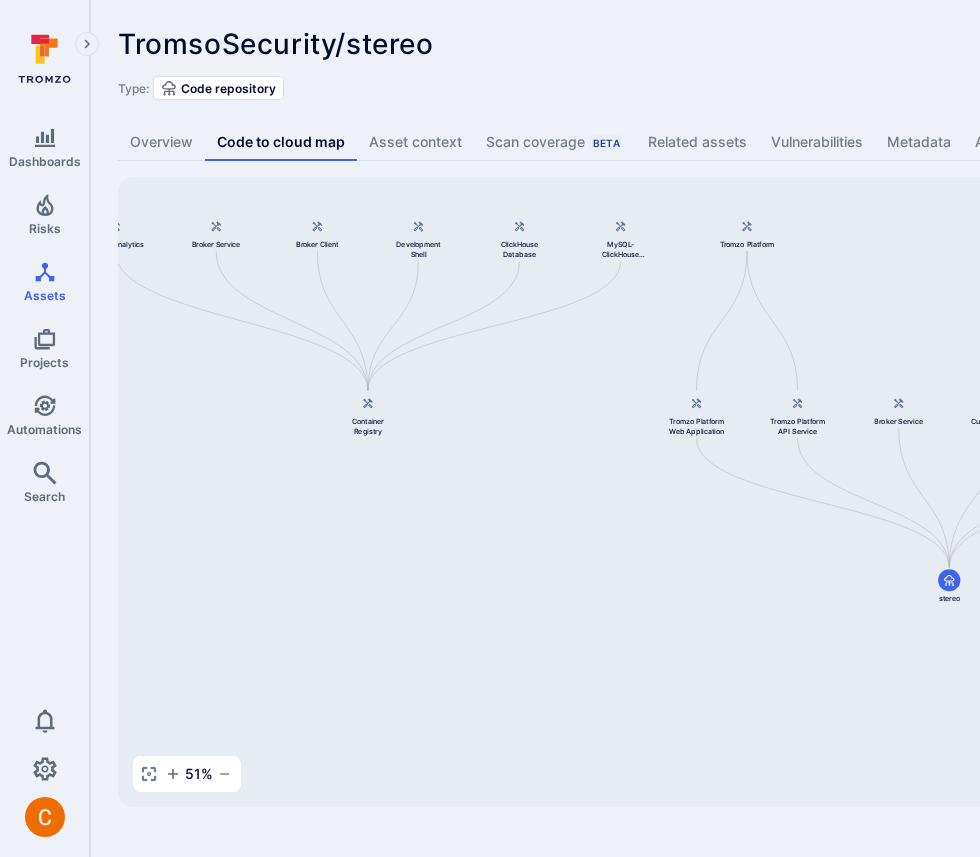 drag, startPoint x: 240, startPoint y: 411, endPoint x: 522, endPoint y: 376, distance: 284.1637 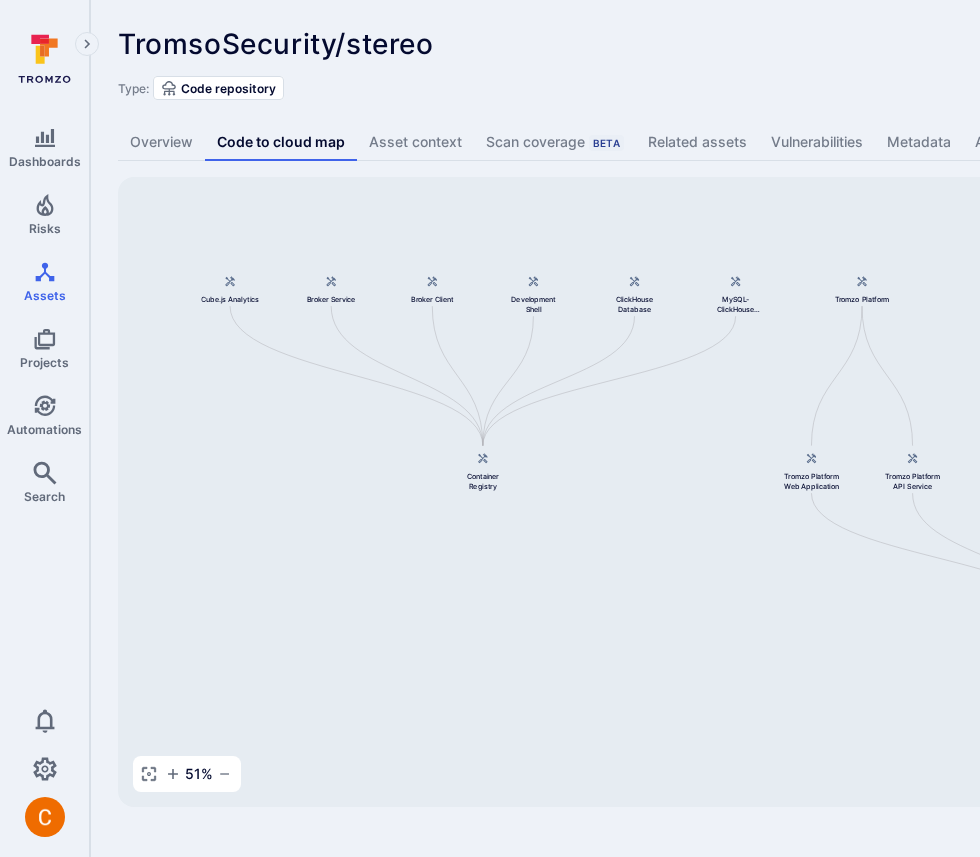 drag, startPoint x: 270, startPoint y: 419, endPoint x: 386, endPoint y: 474, distance: 128.37834 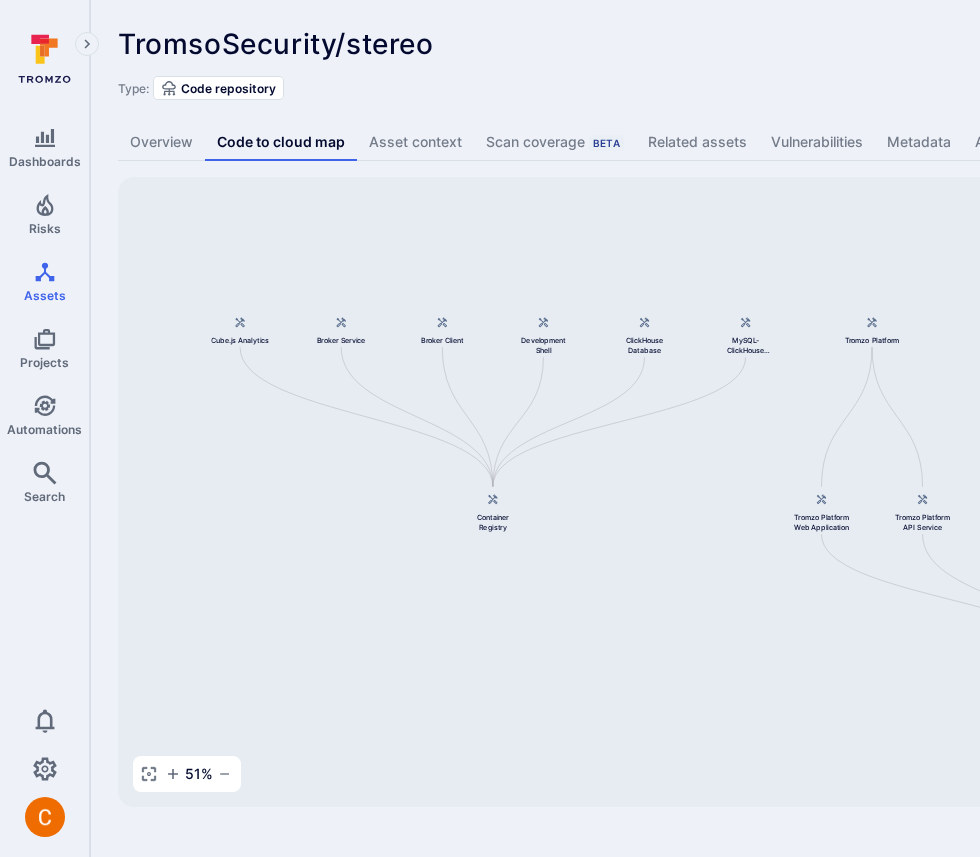 drag, startPoint x: 757, startPoint y: 622, endPoint x: 772, endPoint y: 666, distance: 46.486557 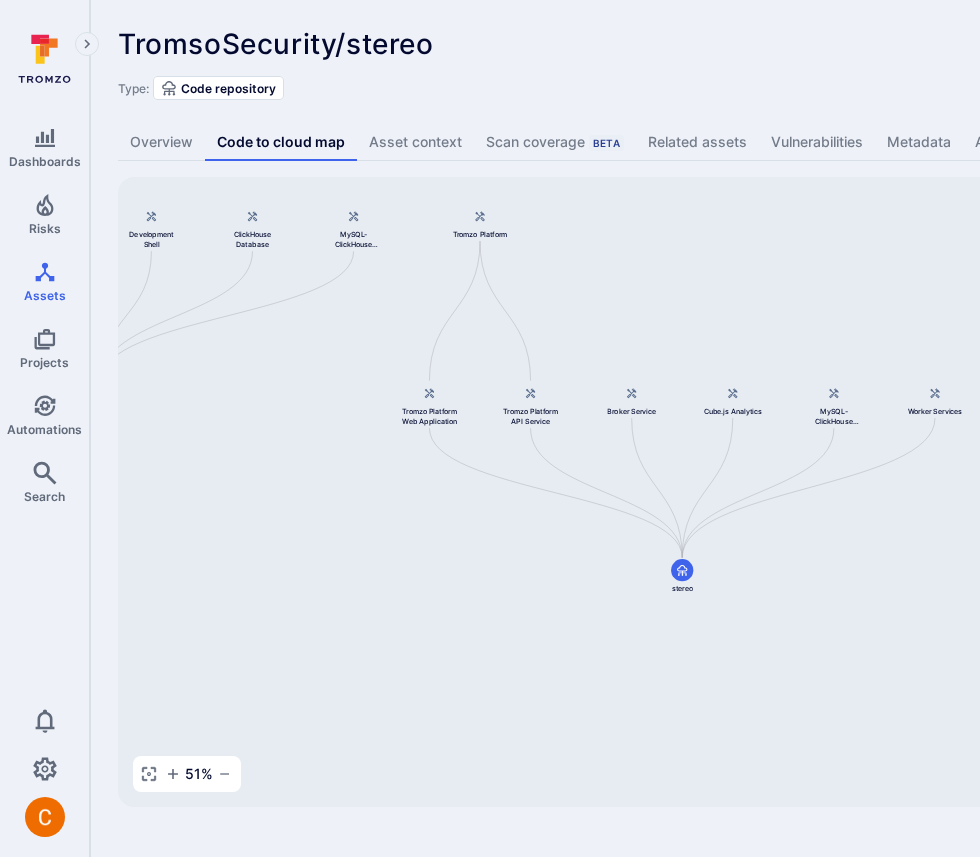 drag, startPoint x: 671, startPoint y: 554, endPoint x: 275, endPoint y: 444, distance: 410.99393 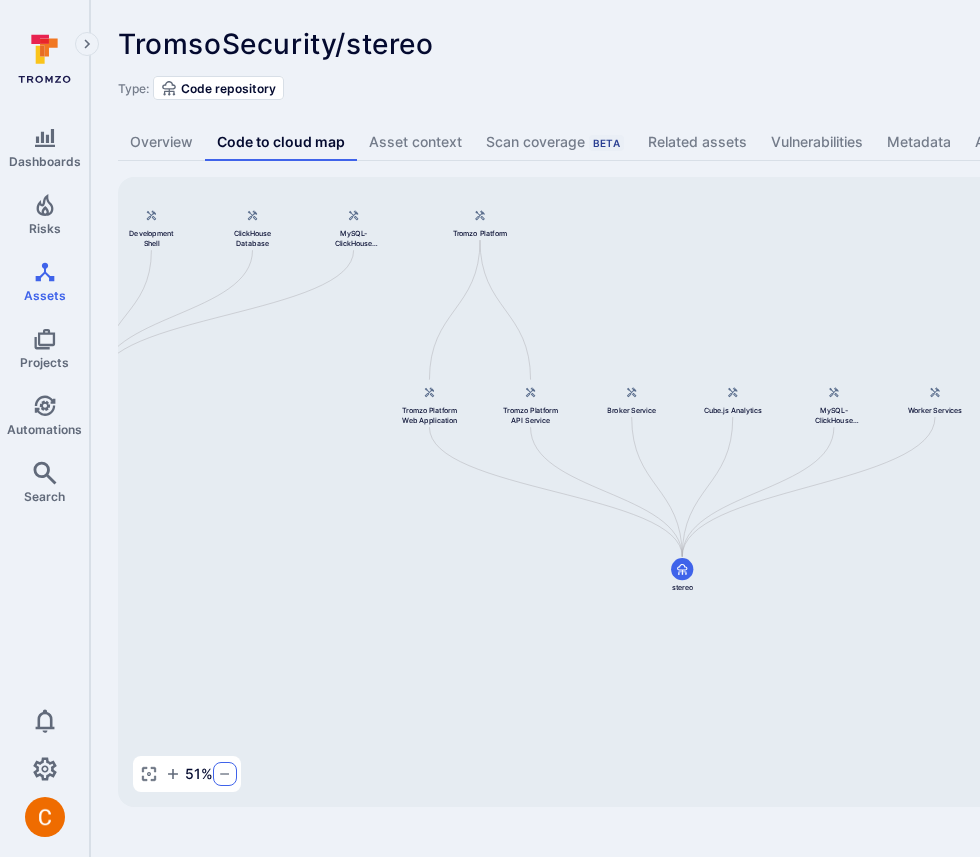 click 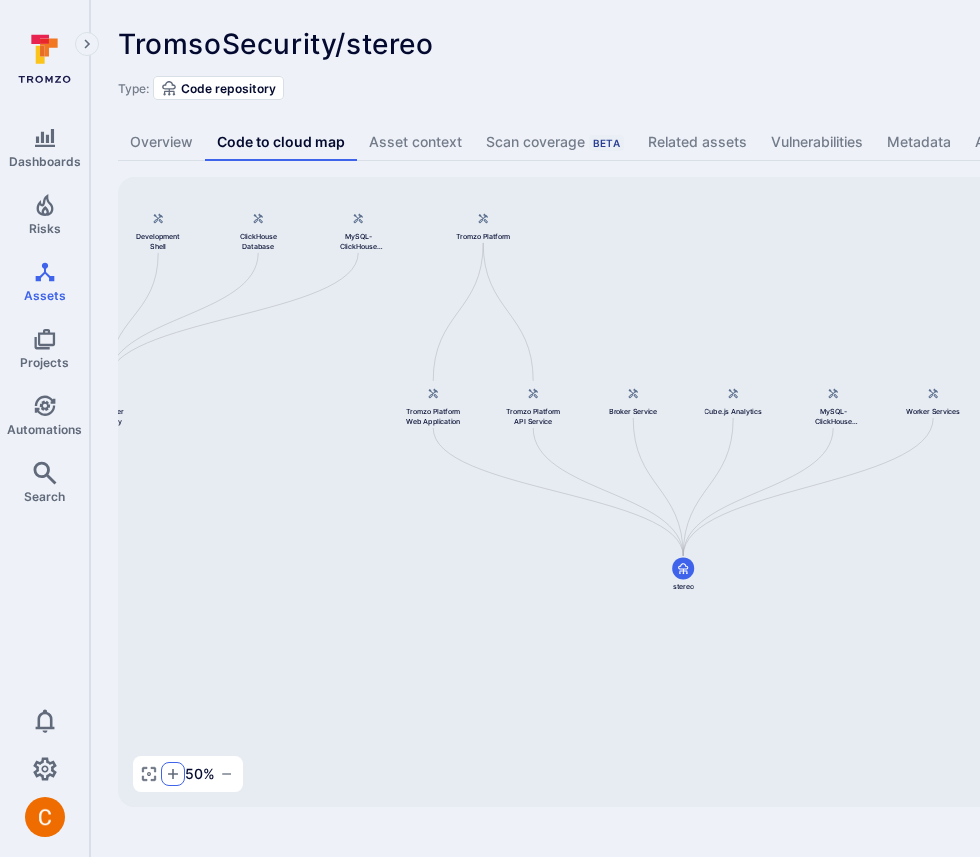 click 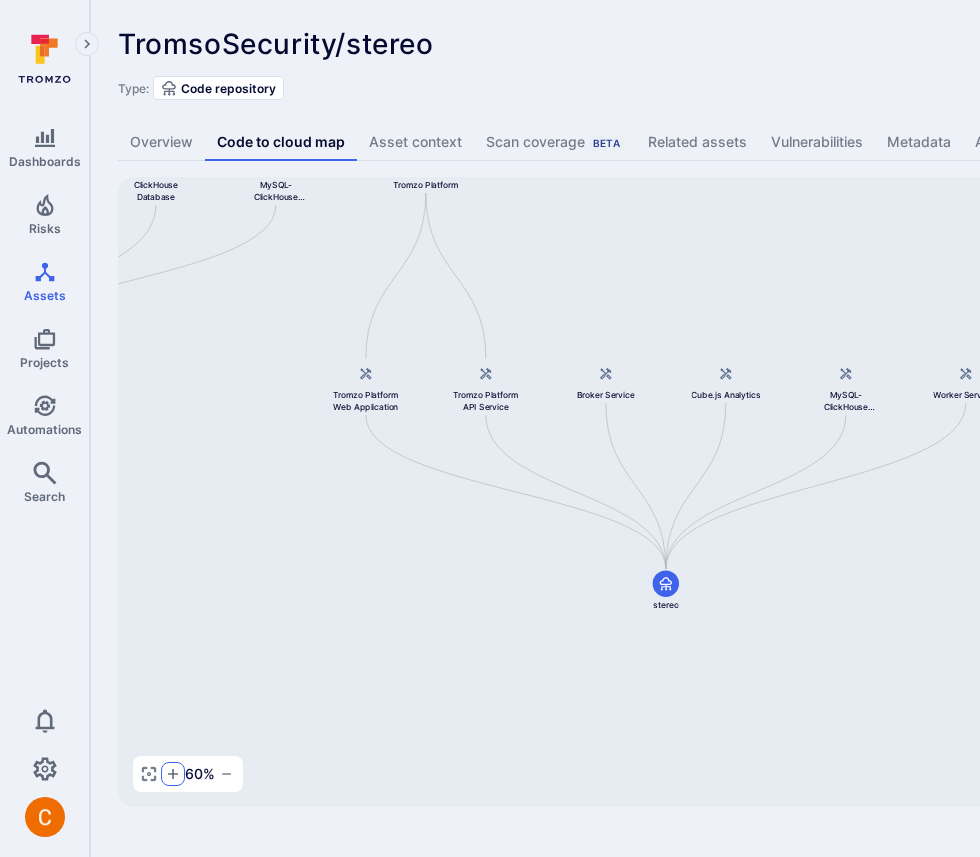 click 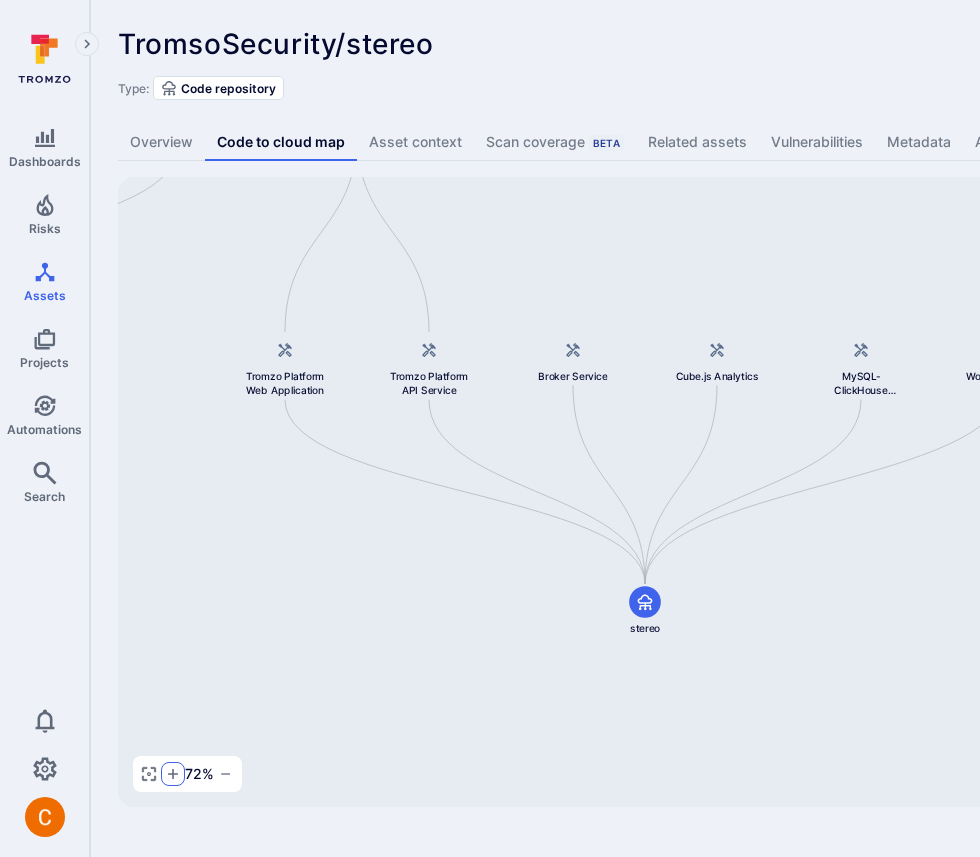 click 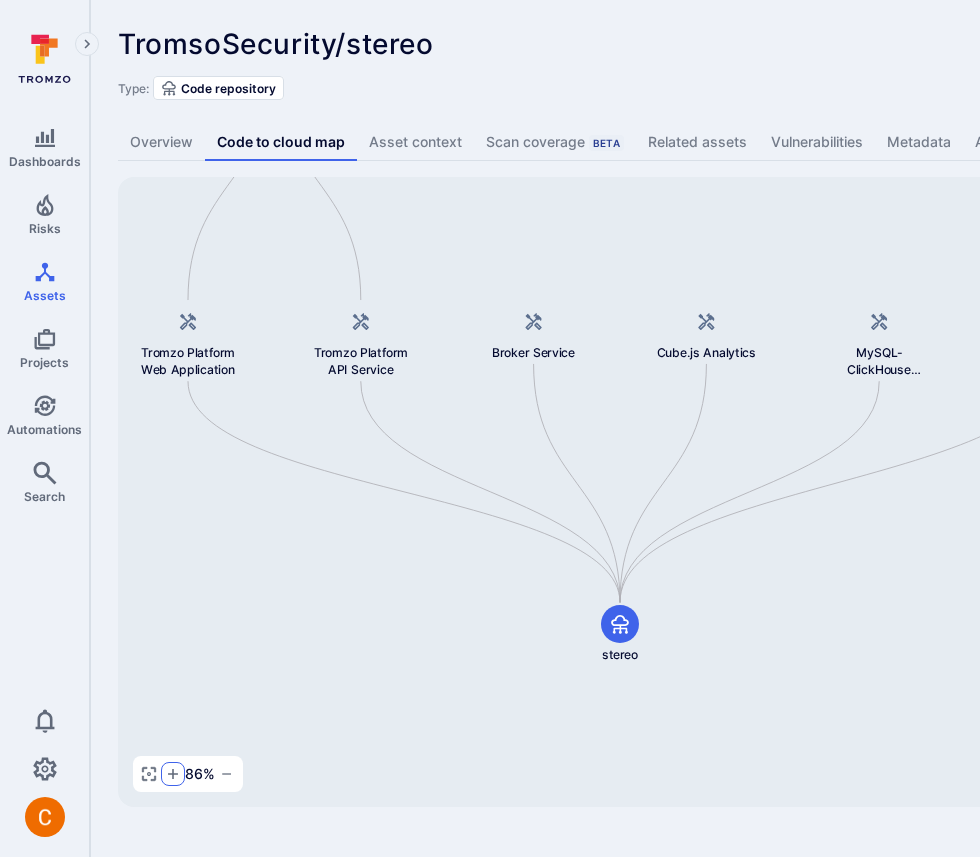 click 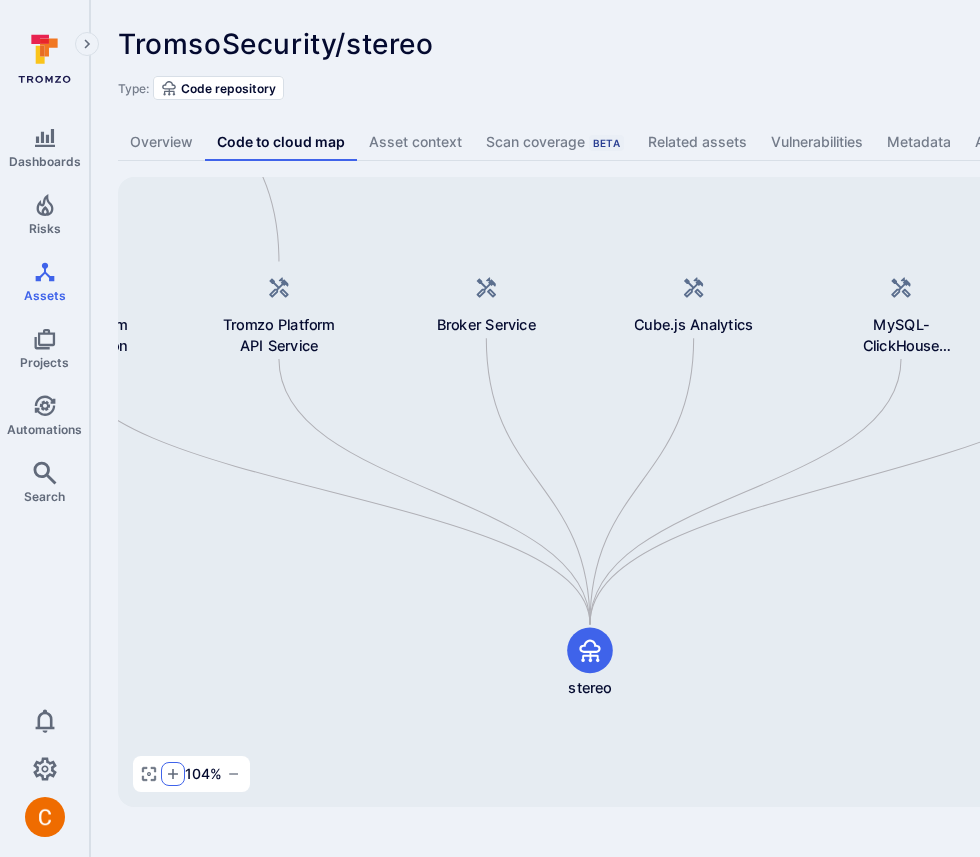 click 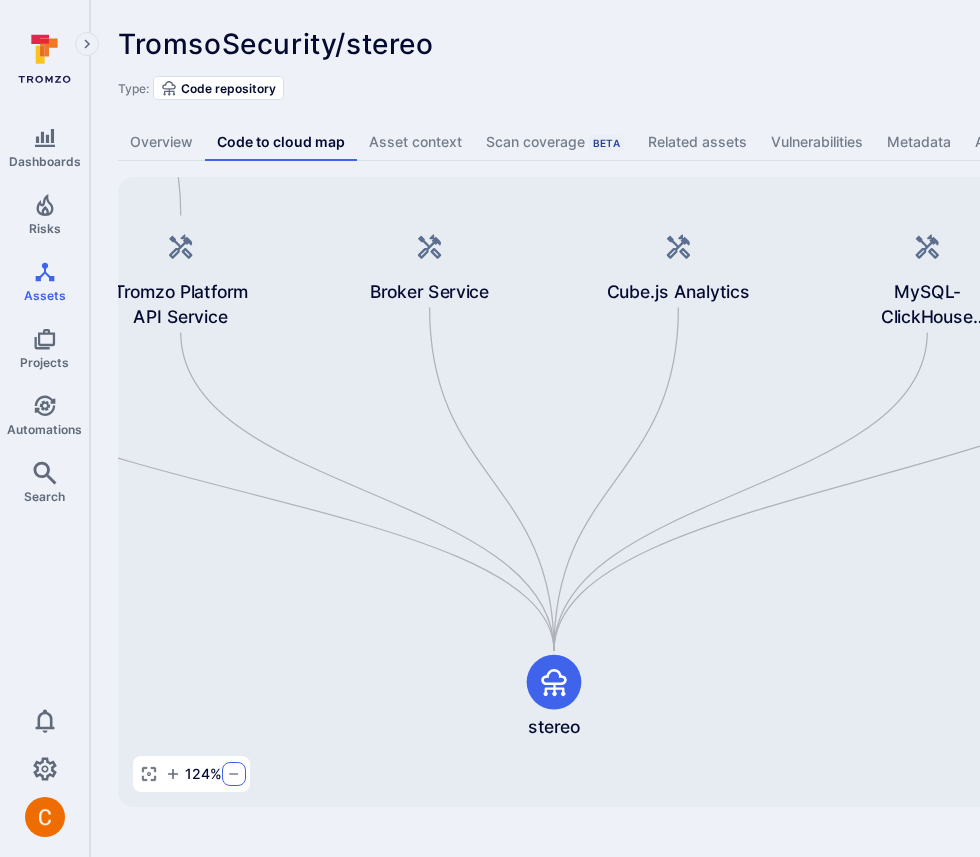 click 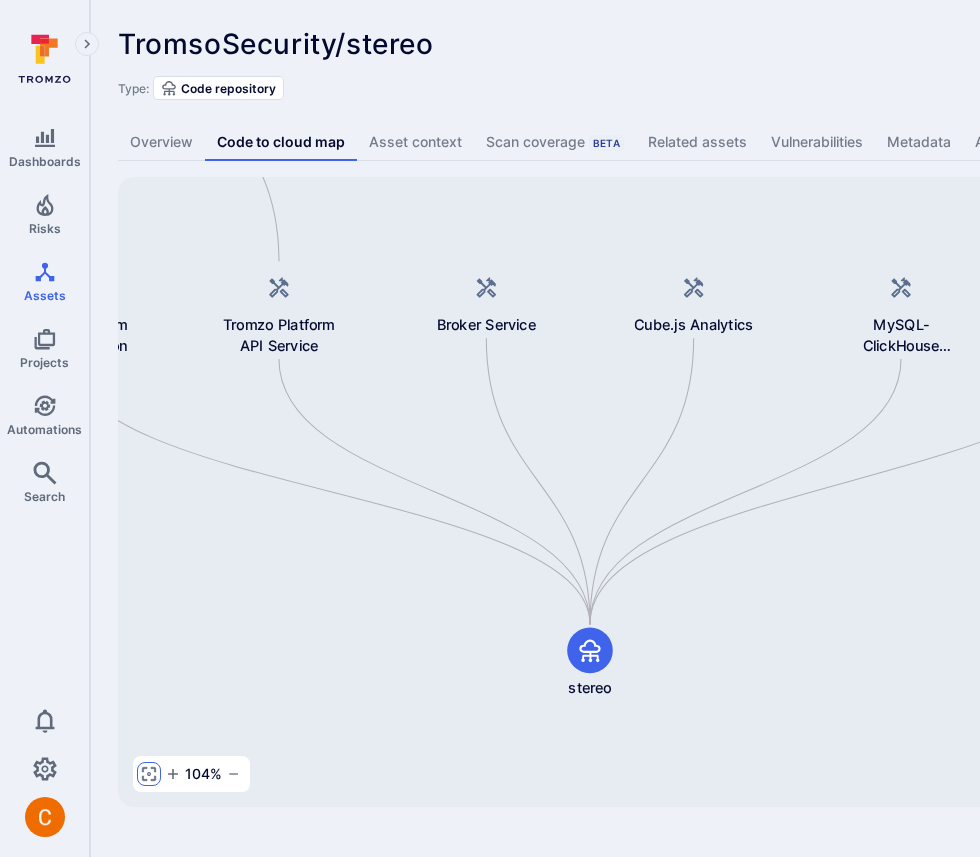 click 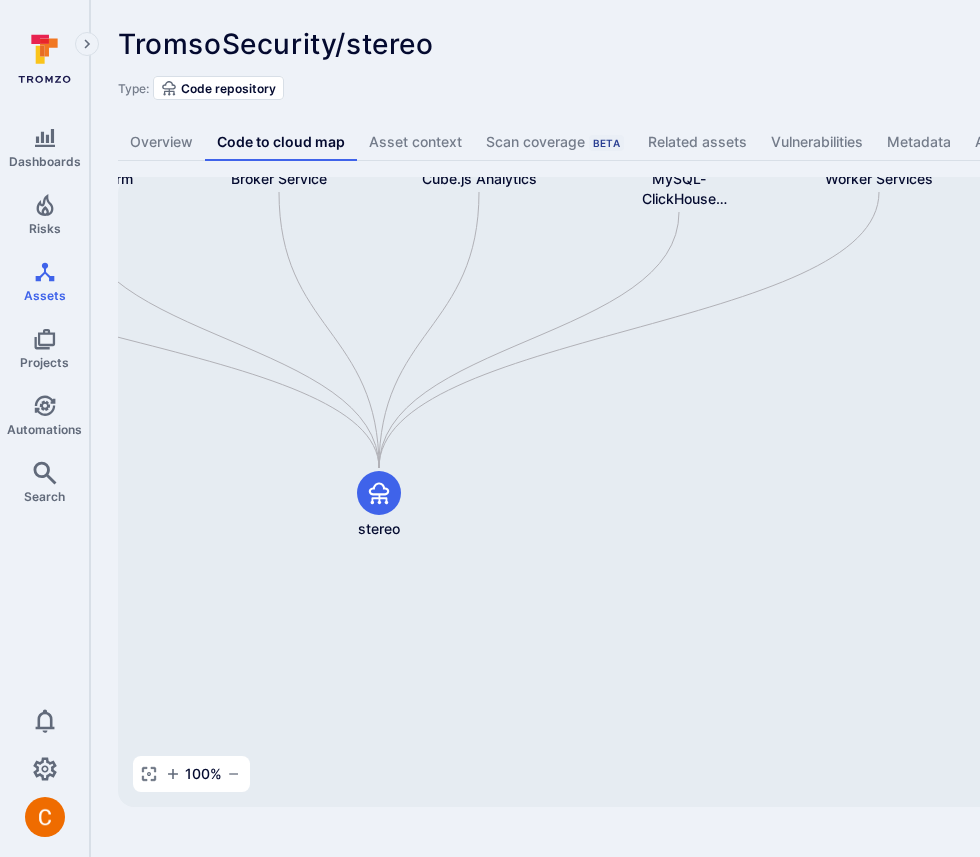 drag, startPoint x: 722, startPoint y: 623, endPoint x: 379, endPoint y: 743, distance: 363.38547 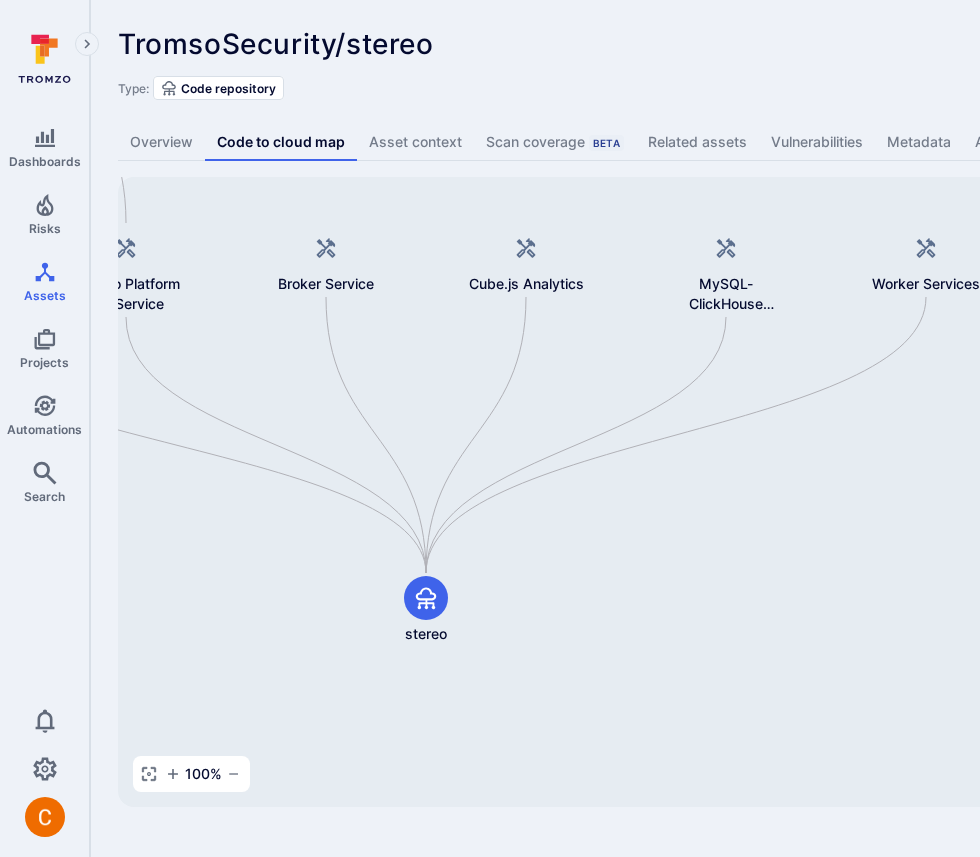 click on "100 %" at bounding box center (203, 774) 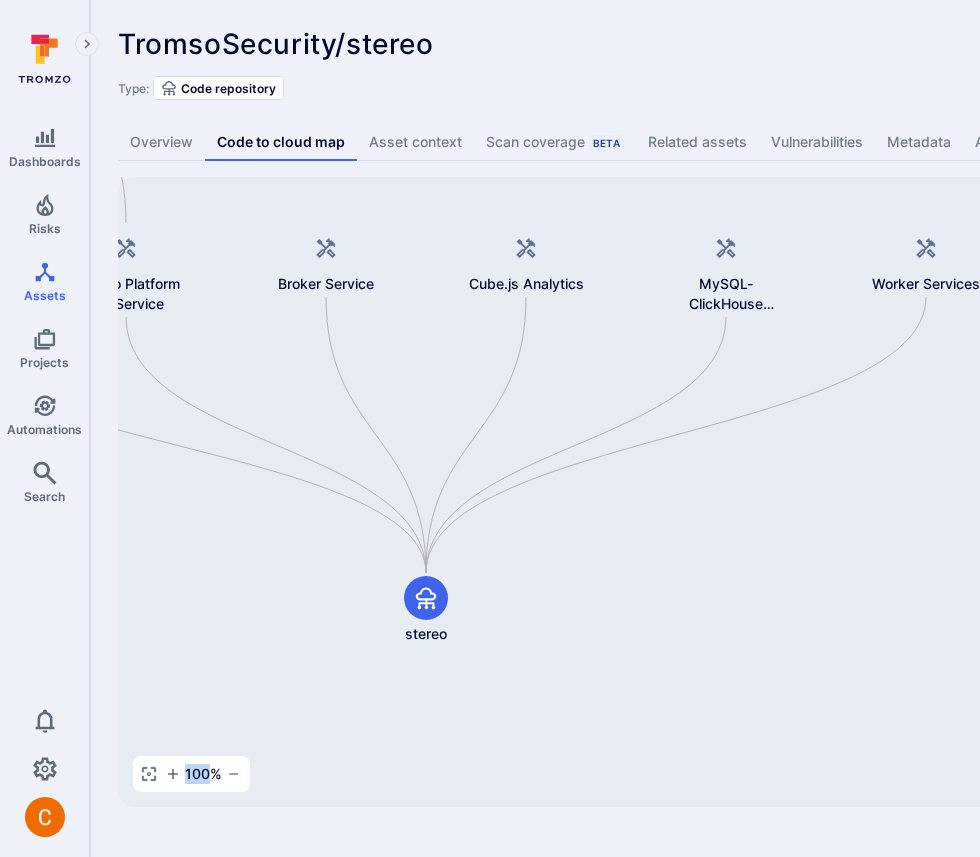 click on "100 %" at bounding box center (203, 774) 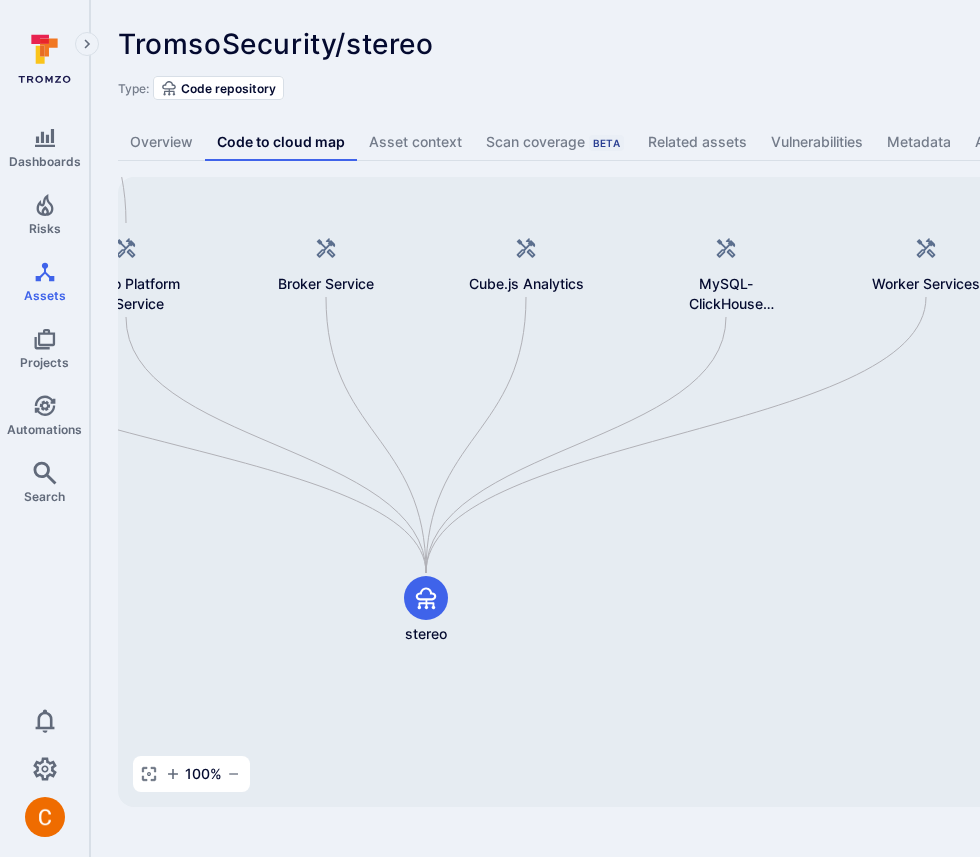 click on "100 %" at bounding box center [203, 774] 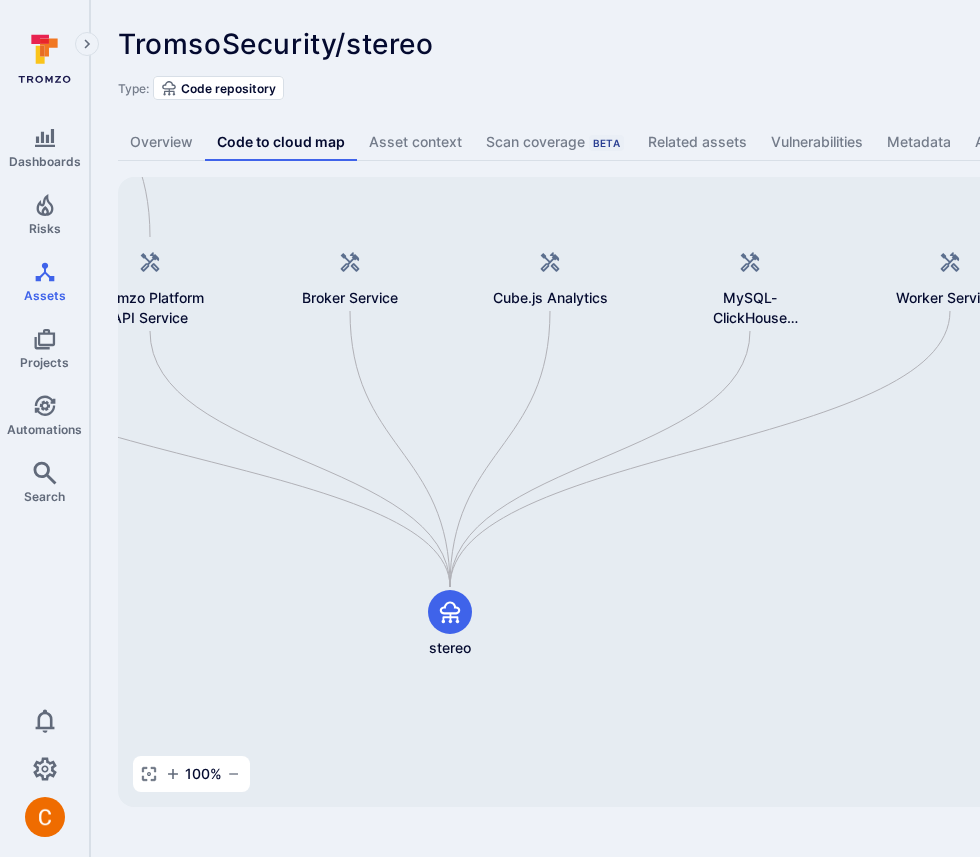 drag, startPoint x: 604, startPoint y: 542, endPoint x: 628, endPoint y: 555, distance: 27.294687 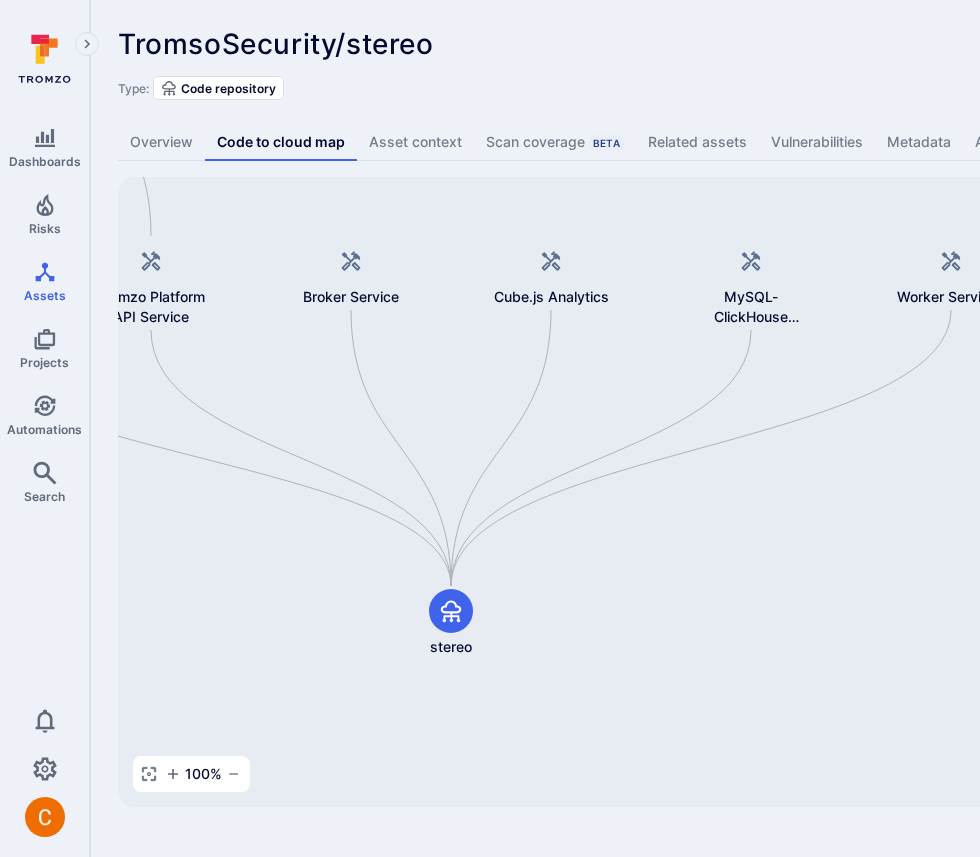 click on "TromsoSecurity/stereo ...   Show  more" at bounding box center (622, 44) 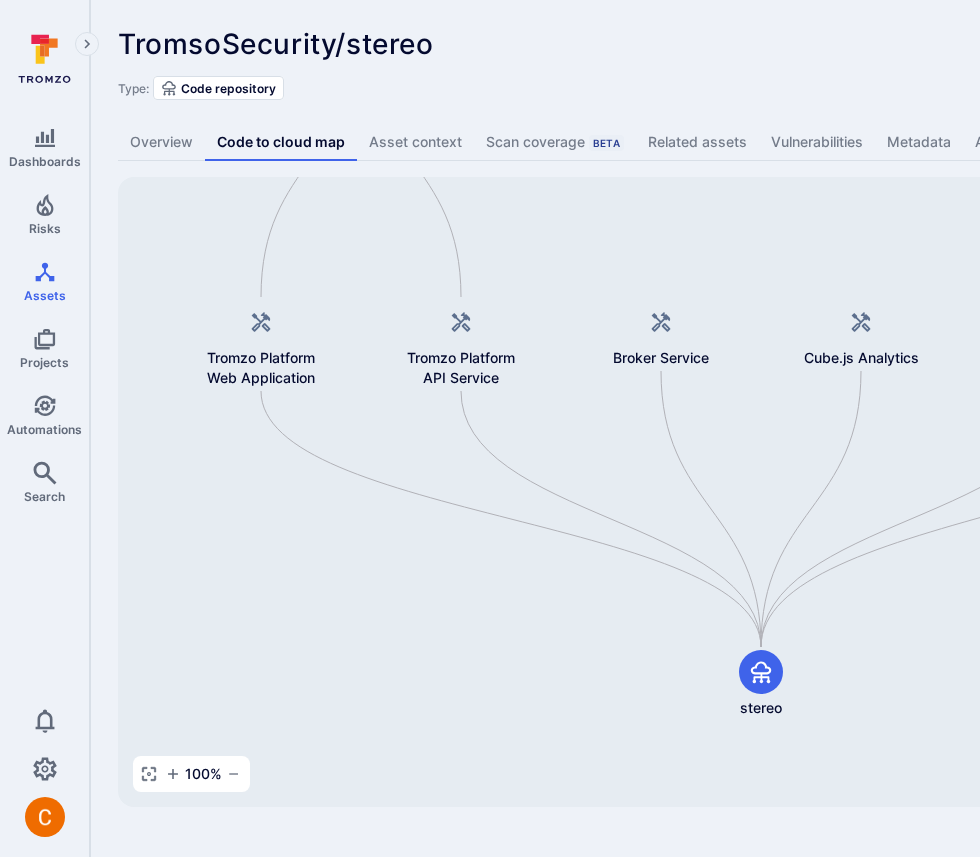 drag, startPoint x: 542, startPoint y: 575, endPoint x: 836, endPoint y: 649, distance: 303.16992 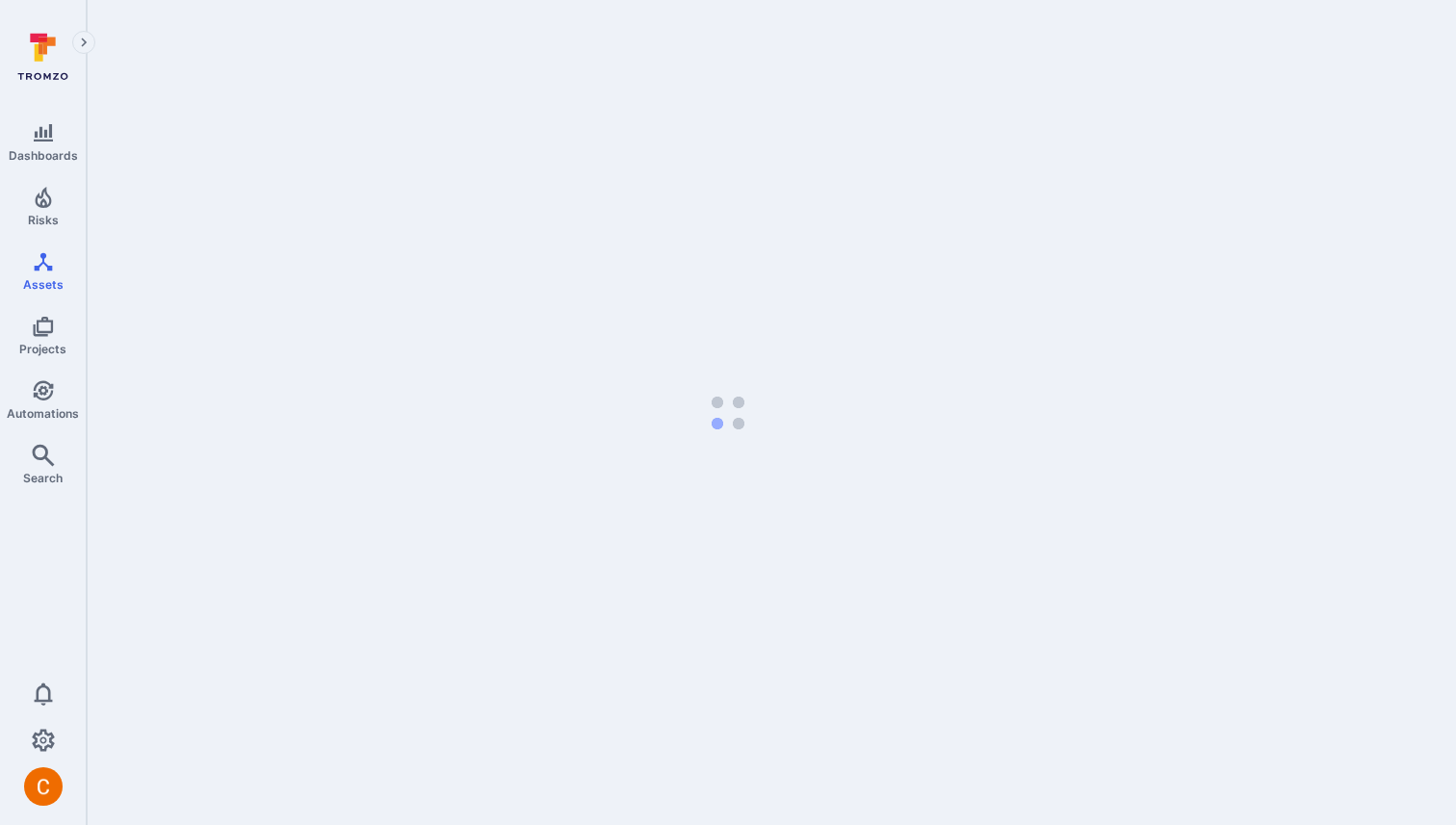 scroll, scrollTop: 0, scrollLeft: 0, axis: both 